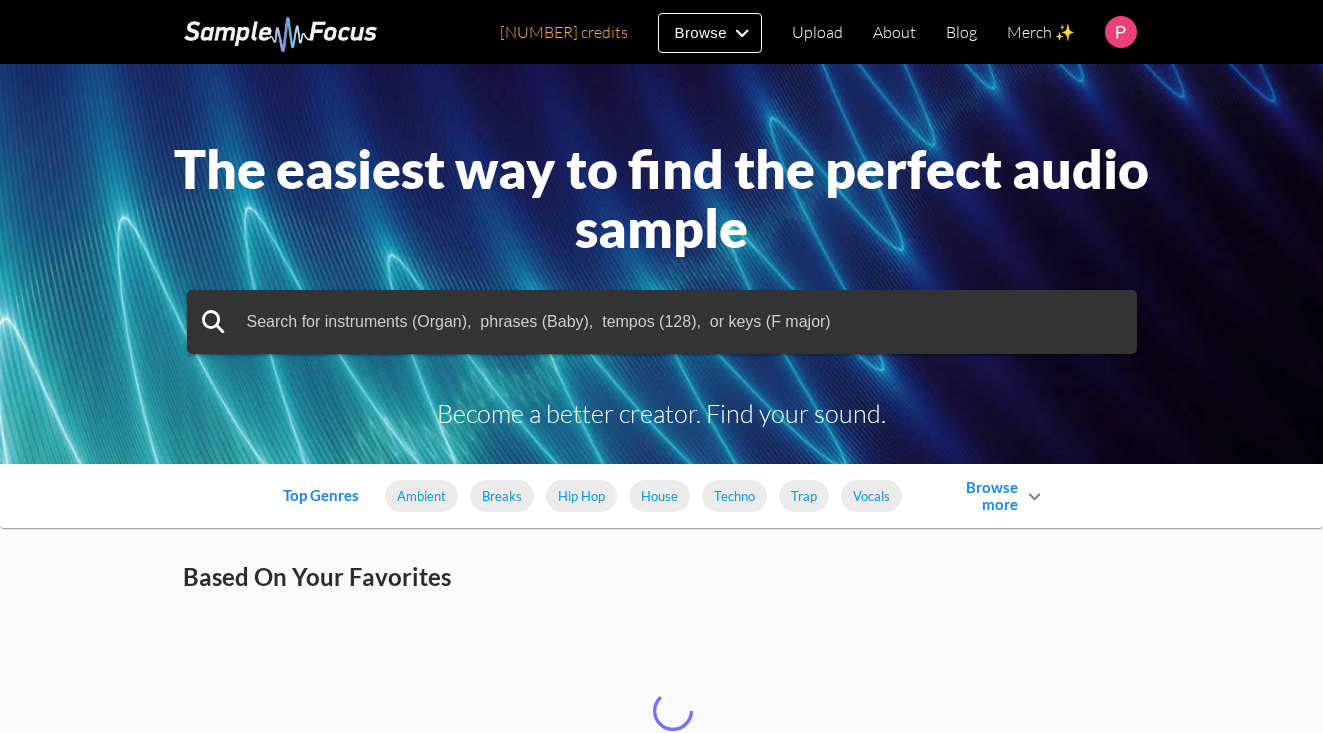 scroll, scrollTop: 0, scrollLeft: 0, axis: both 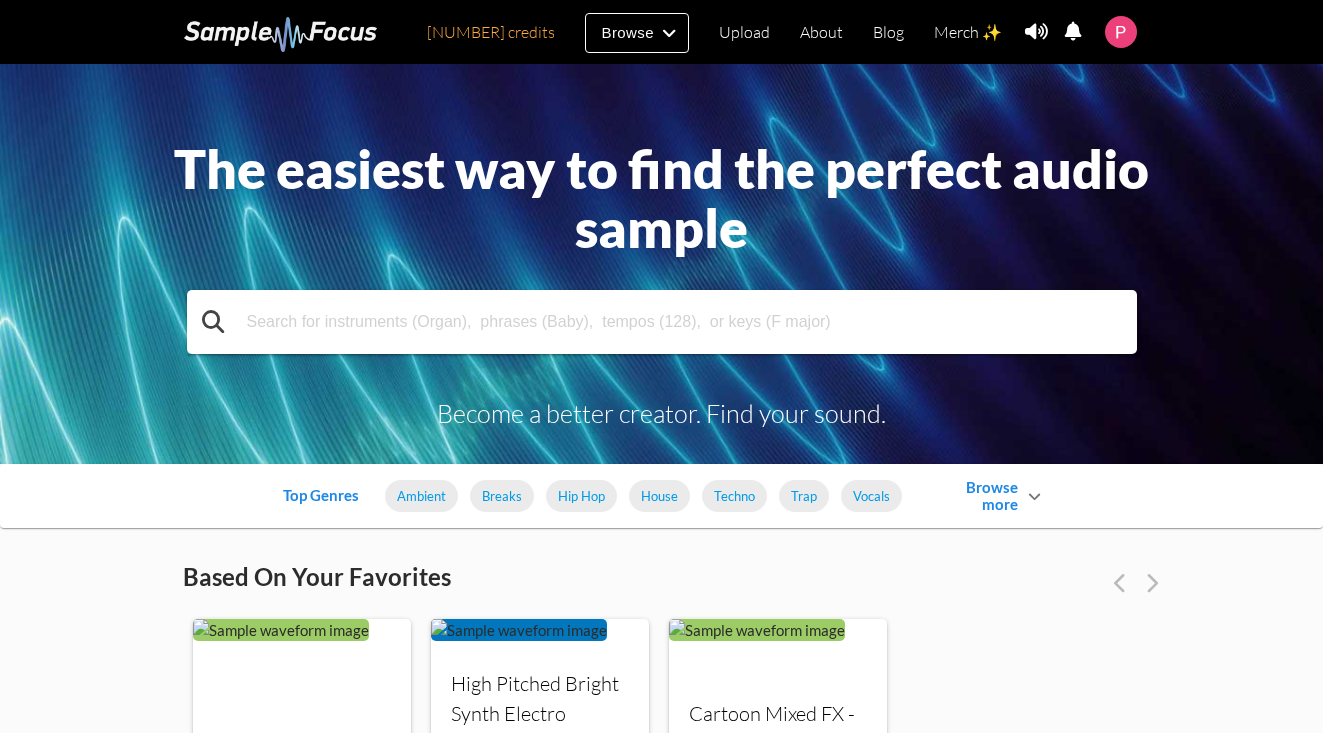 click at bounding box center (662, 322) 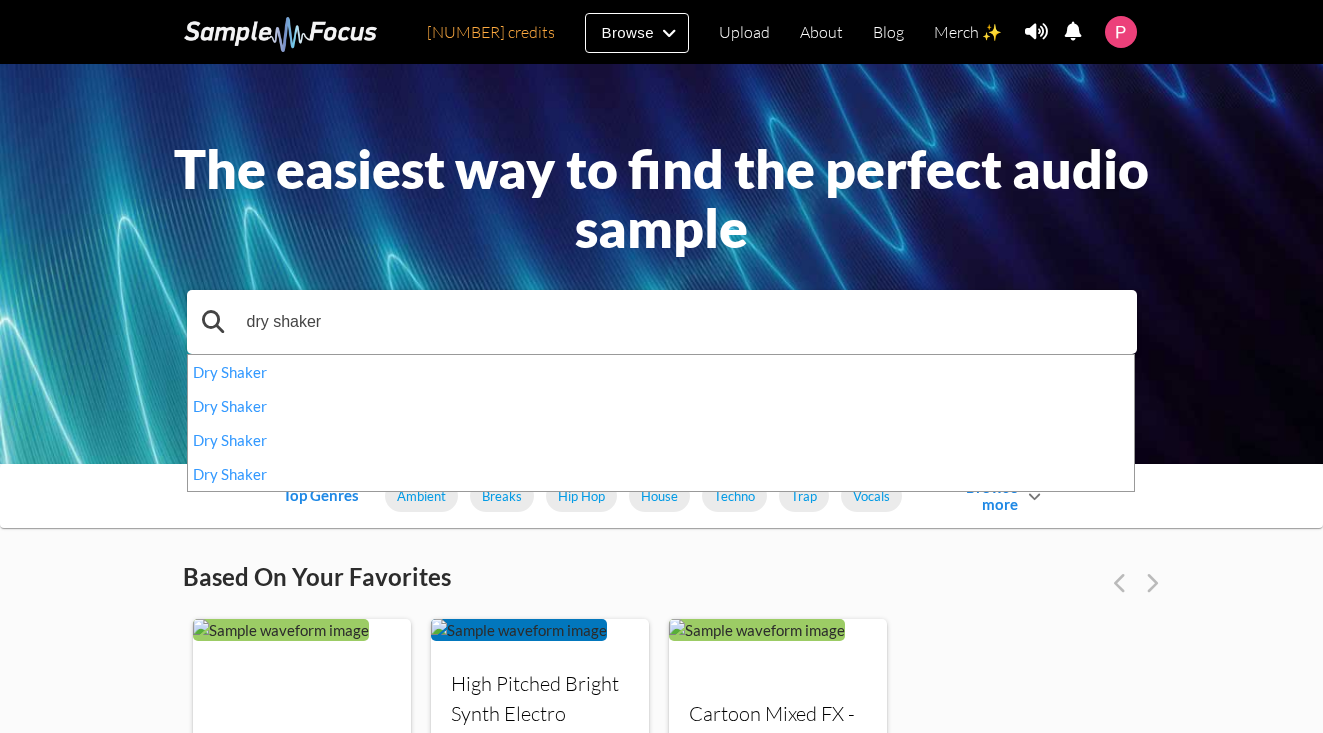type on "dry shaker" 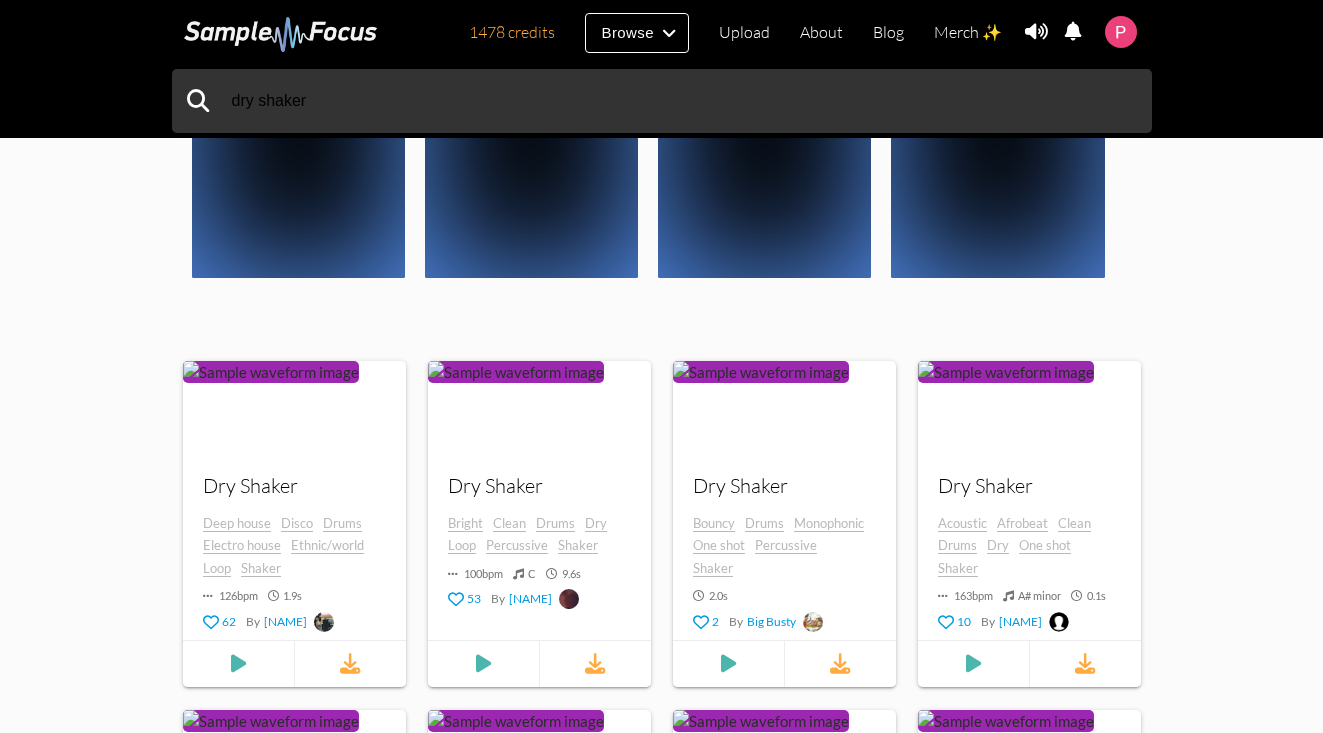 scroll, scrollTop: 577, scrollLeft: 0, axis: vertical 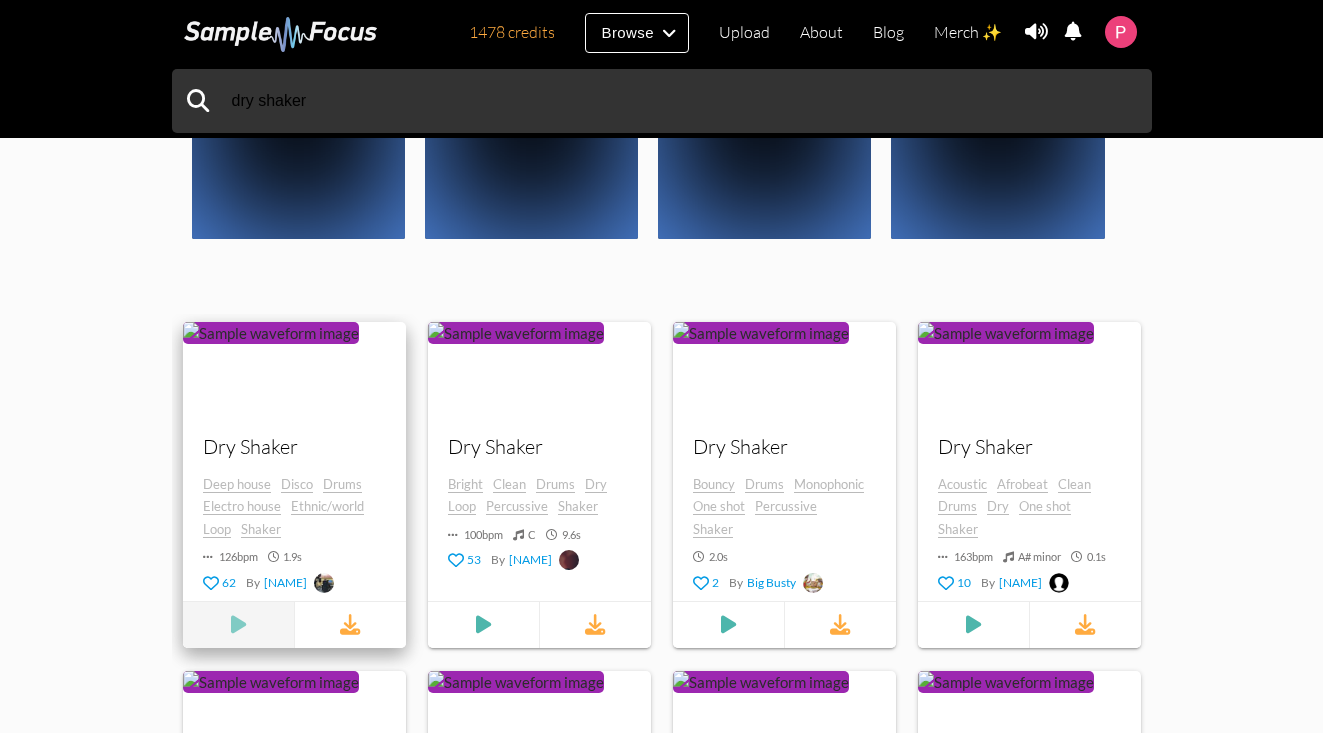 click at bounding box center [238, 625] 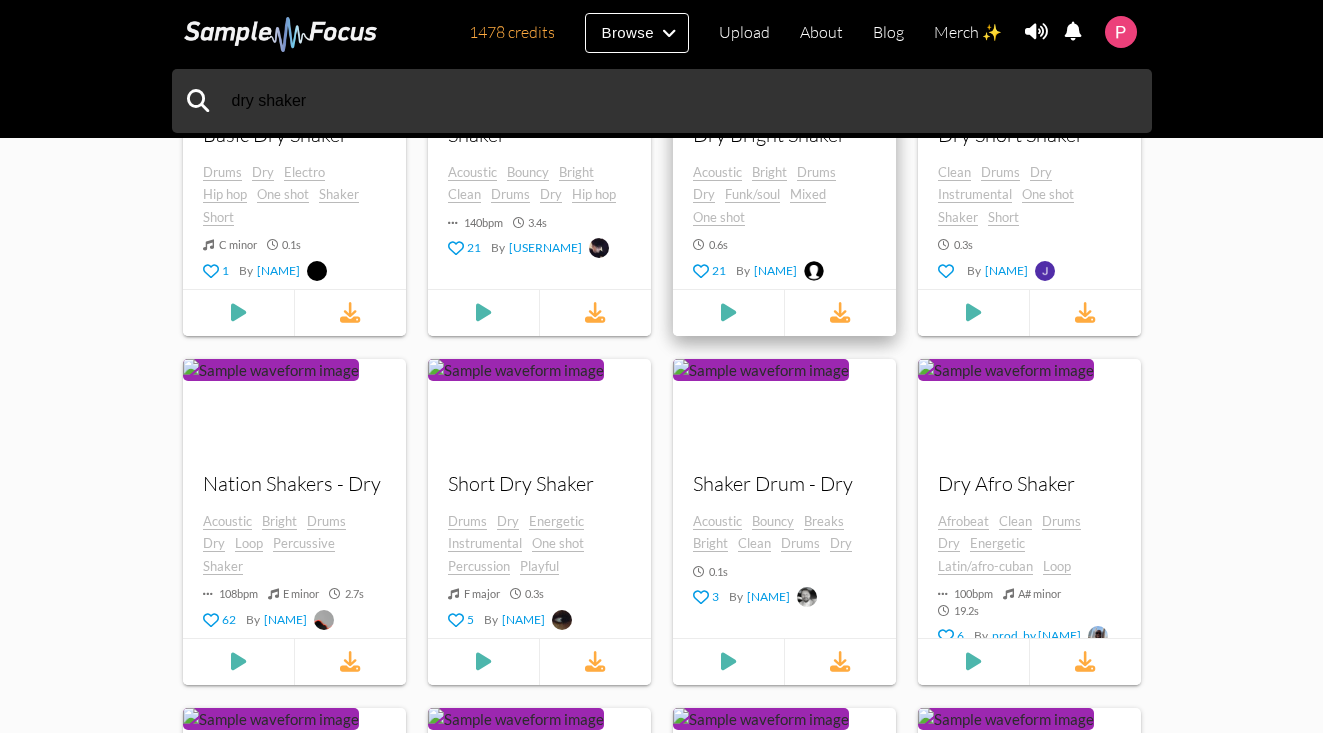 scroll, scrollTop: 1262, scrollLeft: 0, axis: vertical 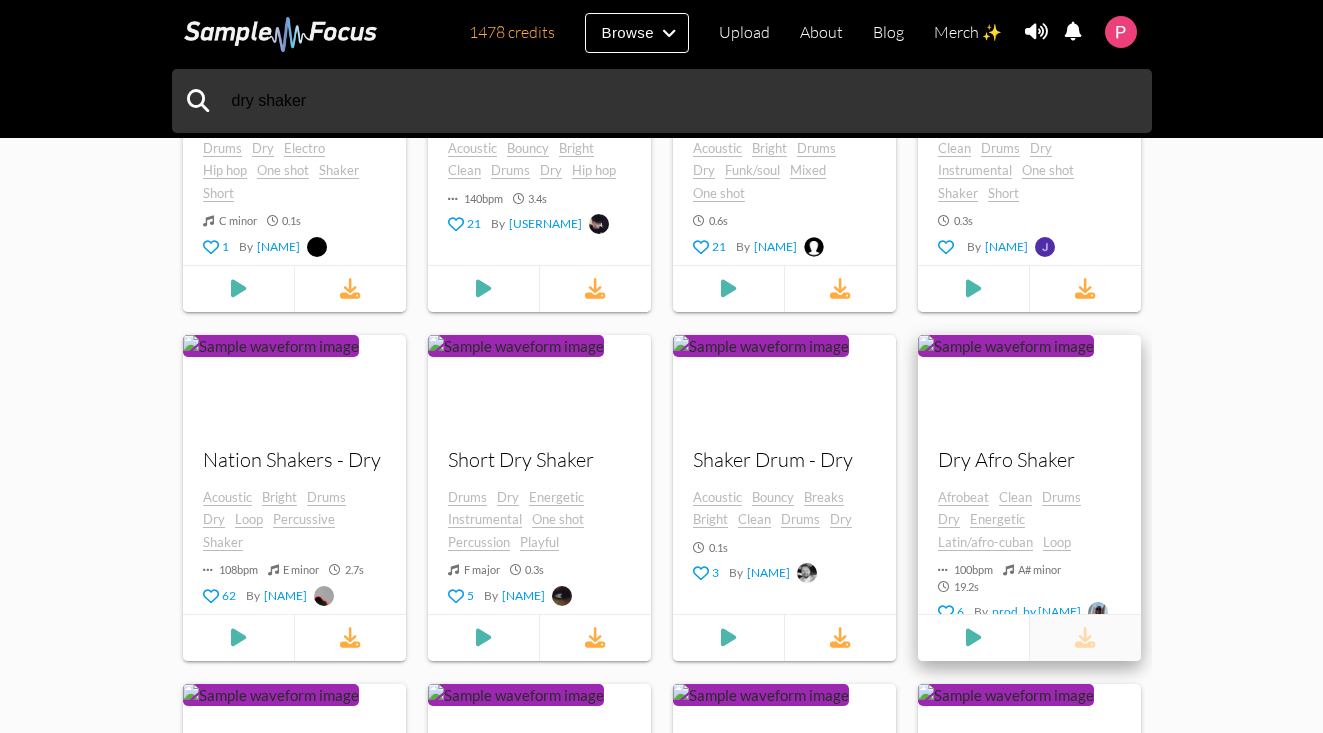 click at bounding box center (1084, 638) 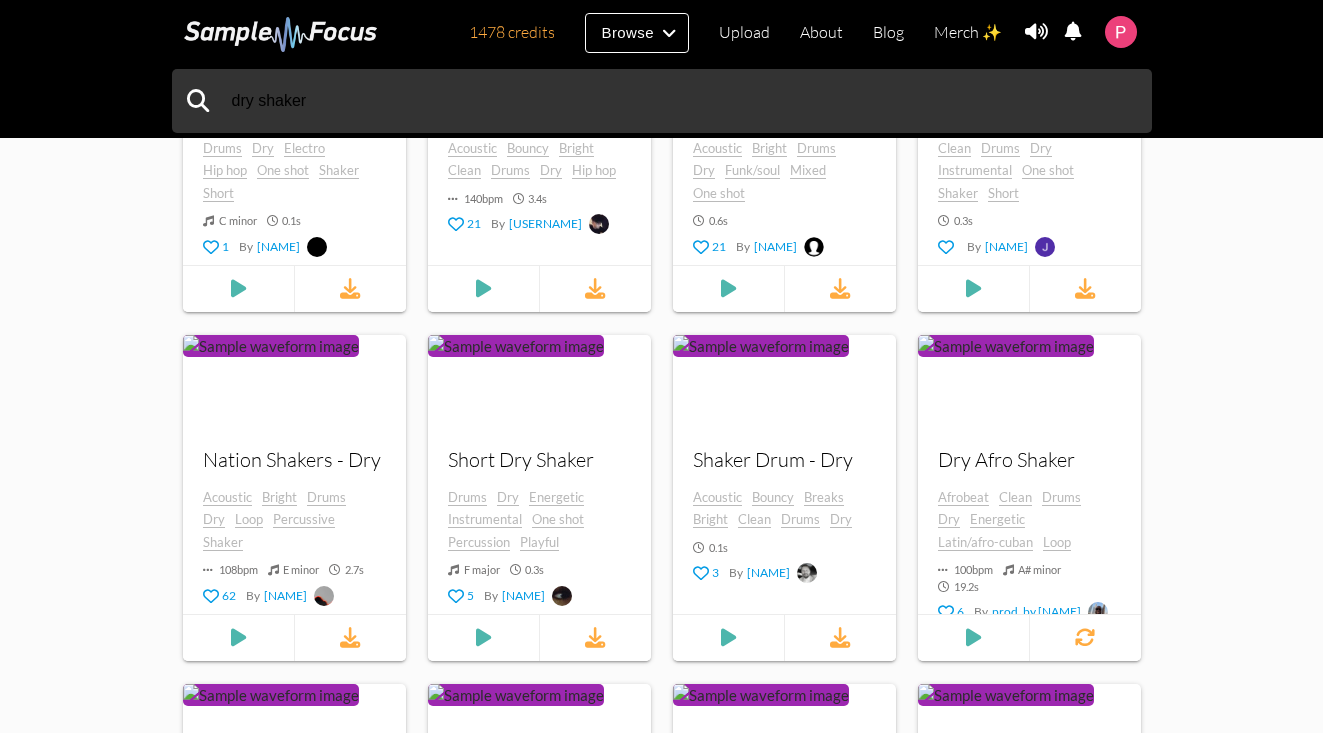 click on "dry shaker
501    search results for " dry shaker " Tempo (BPM) 0 200 Duration (secs) 0 55.7 Key Any Any ​ Mode Any Any ​ Sort By Newest Newest ​ Include Tags Click or search here to add more tag filters Exclude Tags Click or search here to add more tag filters Collections Tambourines Metal Shakers 5 samples Tambourines Metal Shakers Your browser does not support the audio  element. Your browser does not support the audio  element. Your browser does not support the audio  element. +  2  more  samples Shake It Baby 14 samples Shake It Baby Your browser does not support the audio  element. Your browser does not support the audio  element. Your browser does not support the audio  element. +  11  more  samples Skeleton Shakers 14 samples Skeleton Shakers Your browser does not support the audio  element. Your browser does not support the audio  element. +" at bounding box center [661, 125] 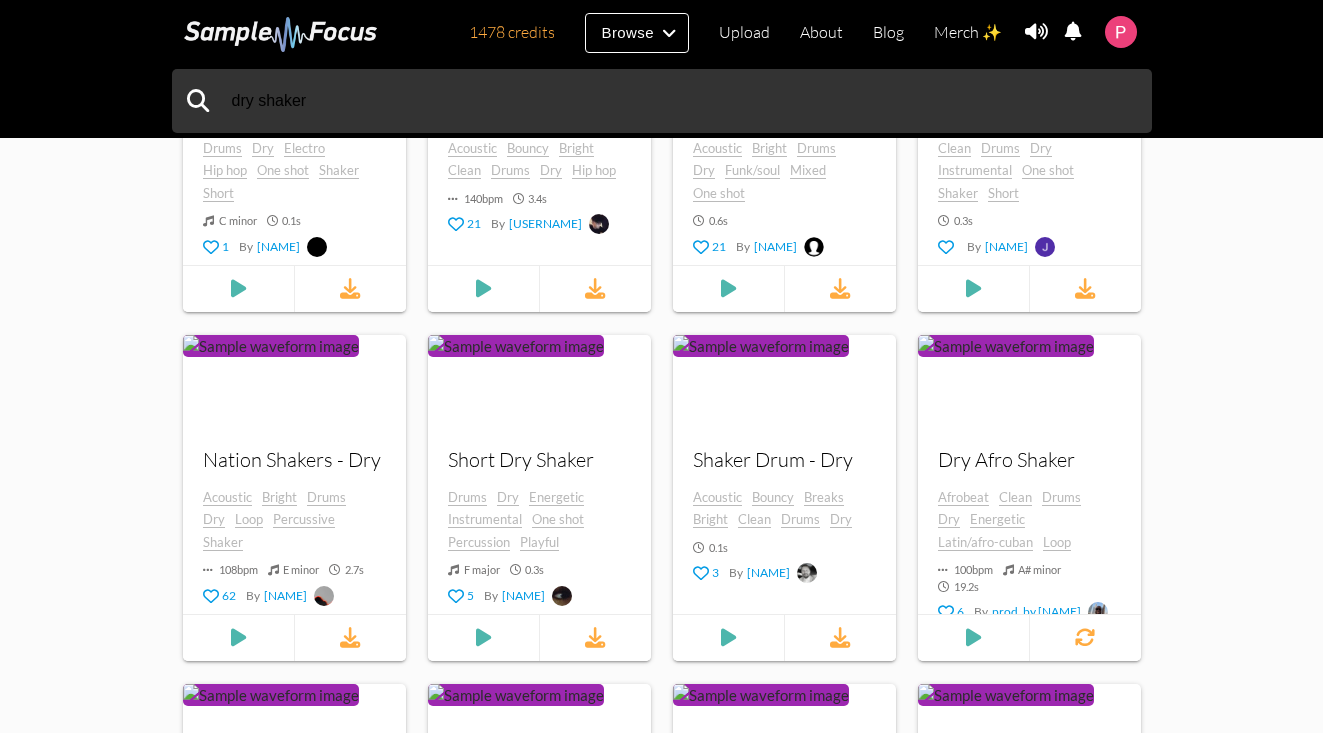 click on "dry shaker
501    search results for " dry shaker " Tempo (BPM) 0 200 Duration (secs) 0 55.7 Key Any Any ​ Mode Any Any ​ Sort By Newest Newest ​ Include Tags Click or search here to add more tag filters Exclude Tags Click or search here to add more tag filters Collections Tambourines Metal Shakers 5 samples Tambourines Metal Shakers Your browser does not support the audio  element. Your browser does not support the audio  element. Your browser does not support the audio  element. +  2  more  samples Shake It Baby 14 samples Shake It Baby Your browser does not support the audio  element. Your browser does not support the audio  element. Your browser does not support the audio  element. +  11  more  samples Skeleton Shakers 14 samples Skeleton Shakers Your browser does not support the audio  element. Your browser does not support the audio  element. +" at bounding box center [661, 125] 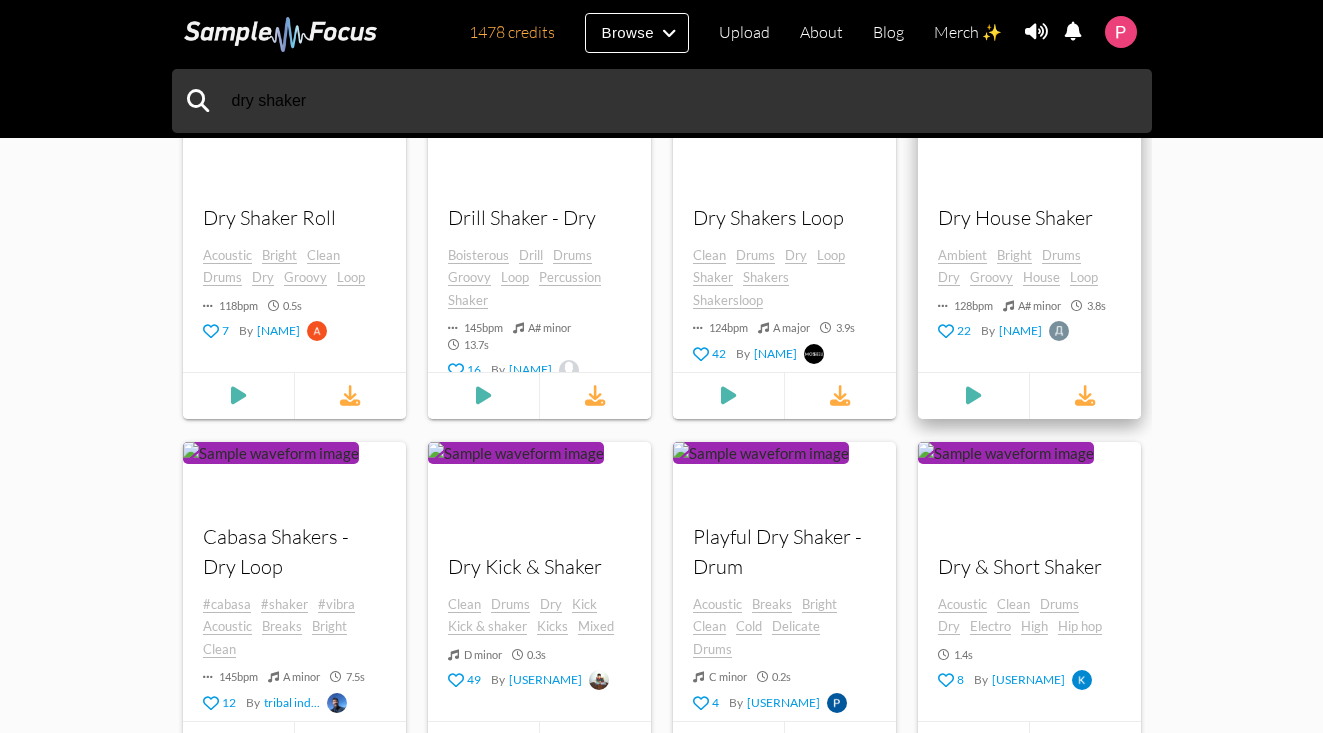 scroll, scrollTop: 2017, scrollLeft: 0, axis: vertical 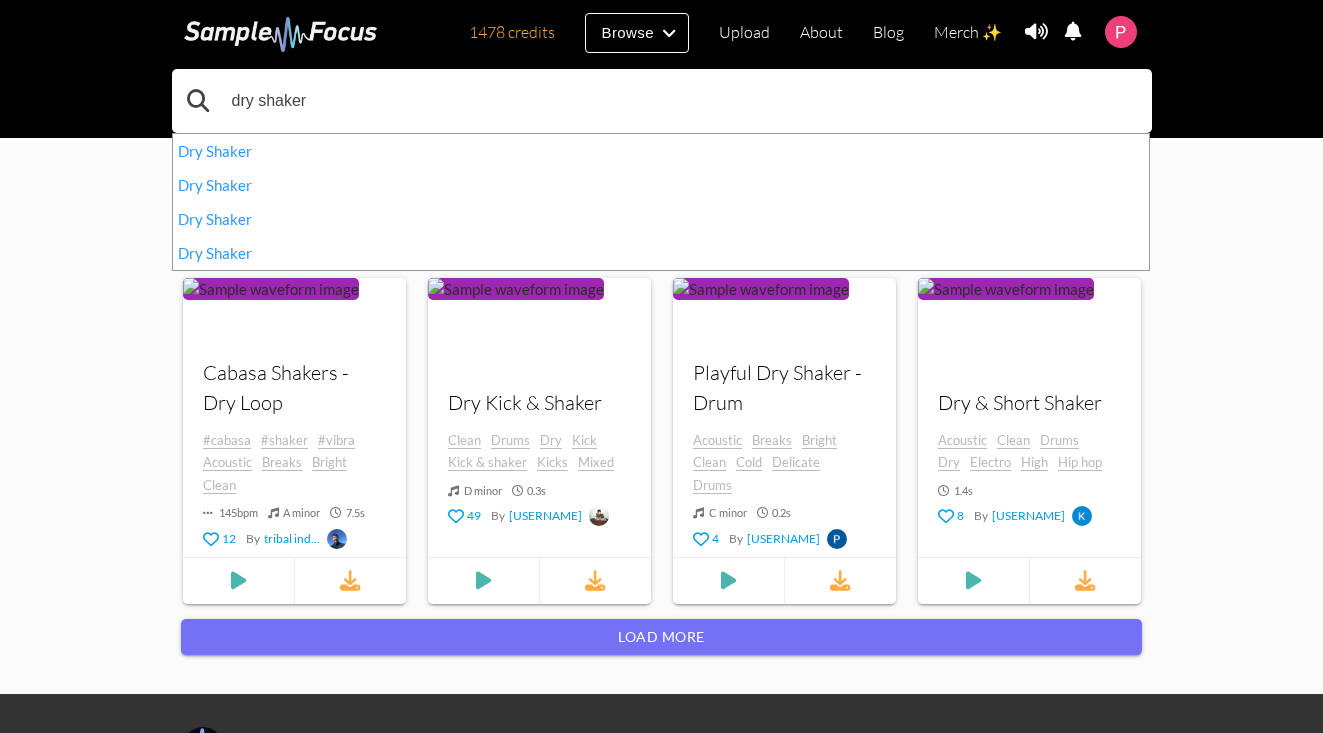 drag, startPoint x: 326, startPoint y: 104, endPoint x: 204, endPoint y: 104, distance: 122 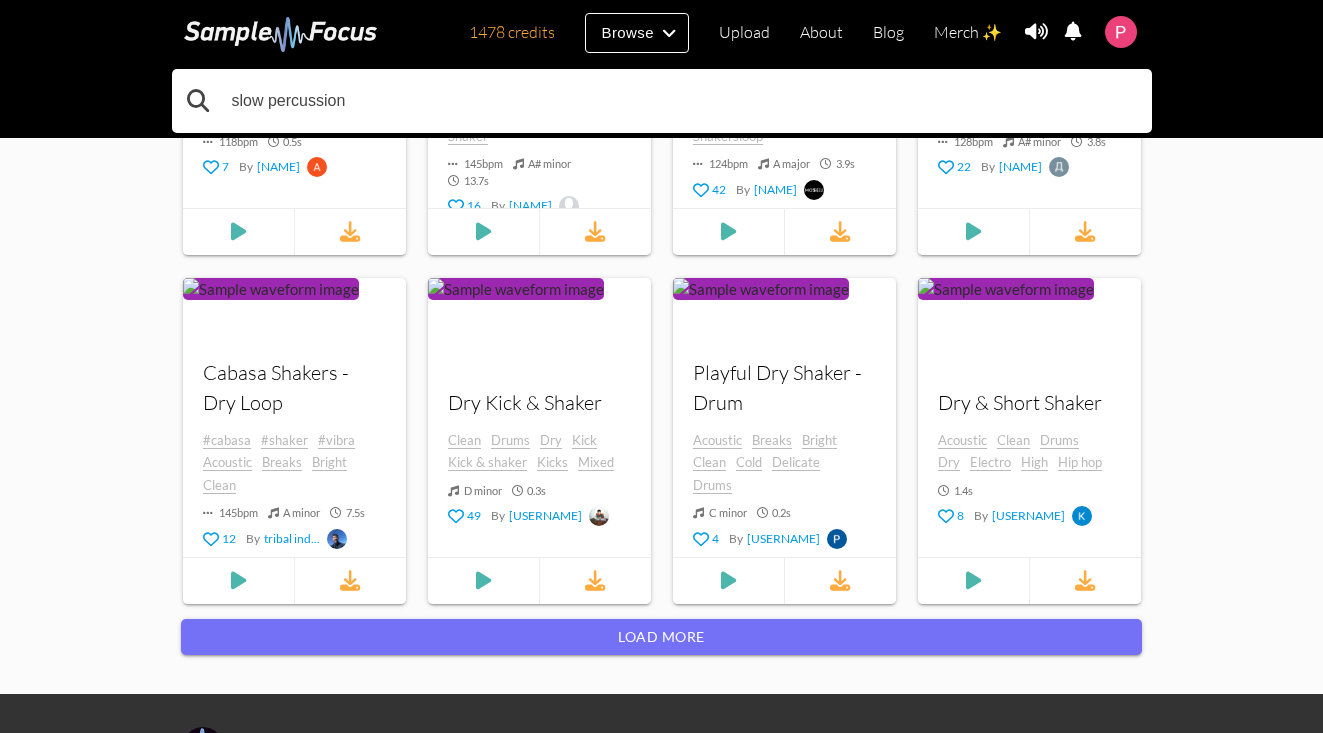 type on "slow percussion" 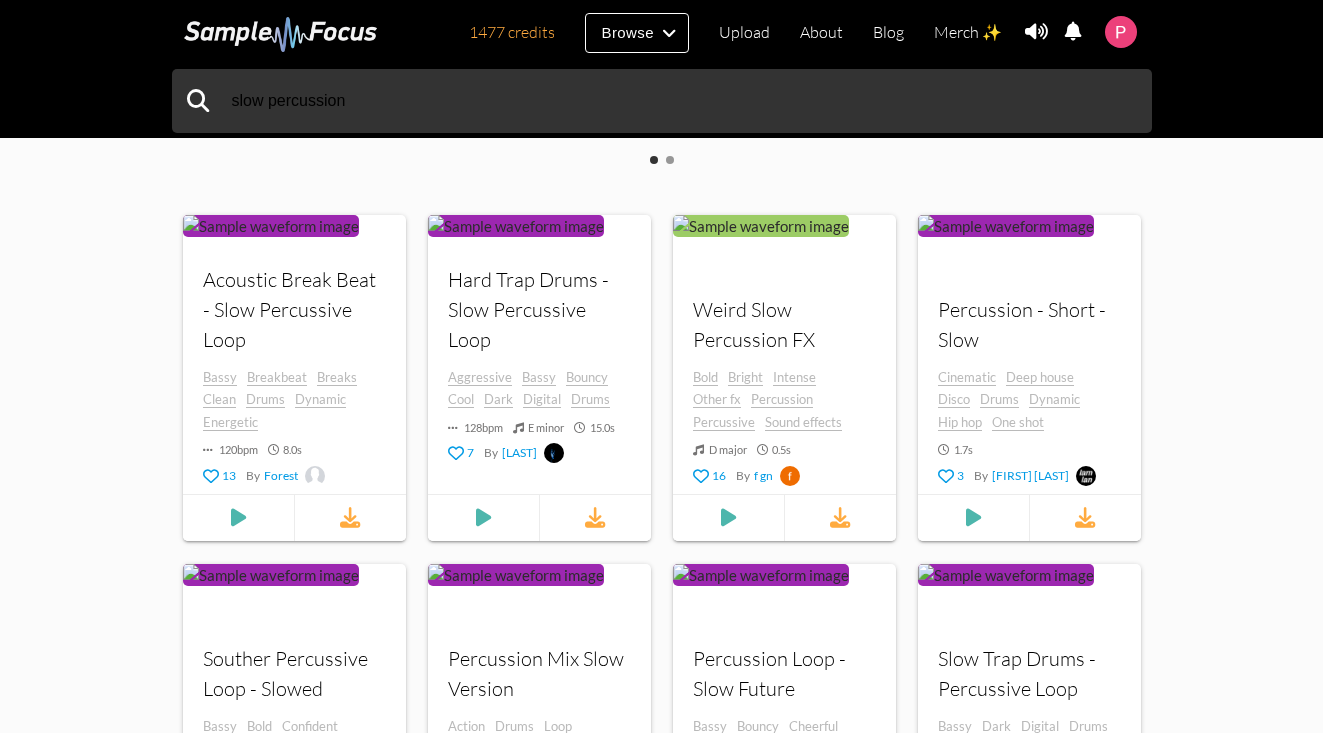 scroll, scrollTop: 685, scrollLeft: 0, axis: vertical 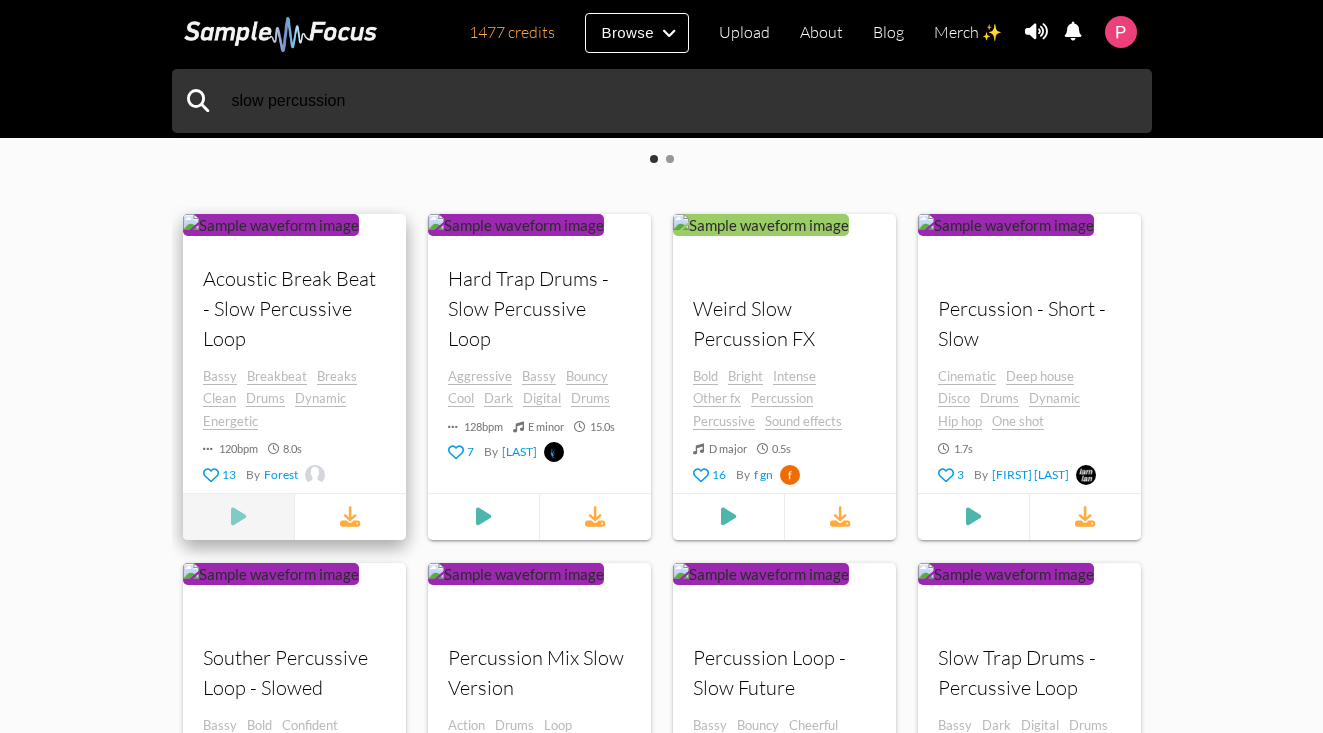 click at bounding box center [238, 517] 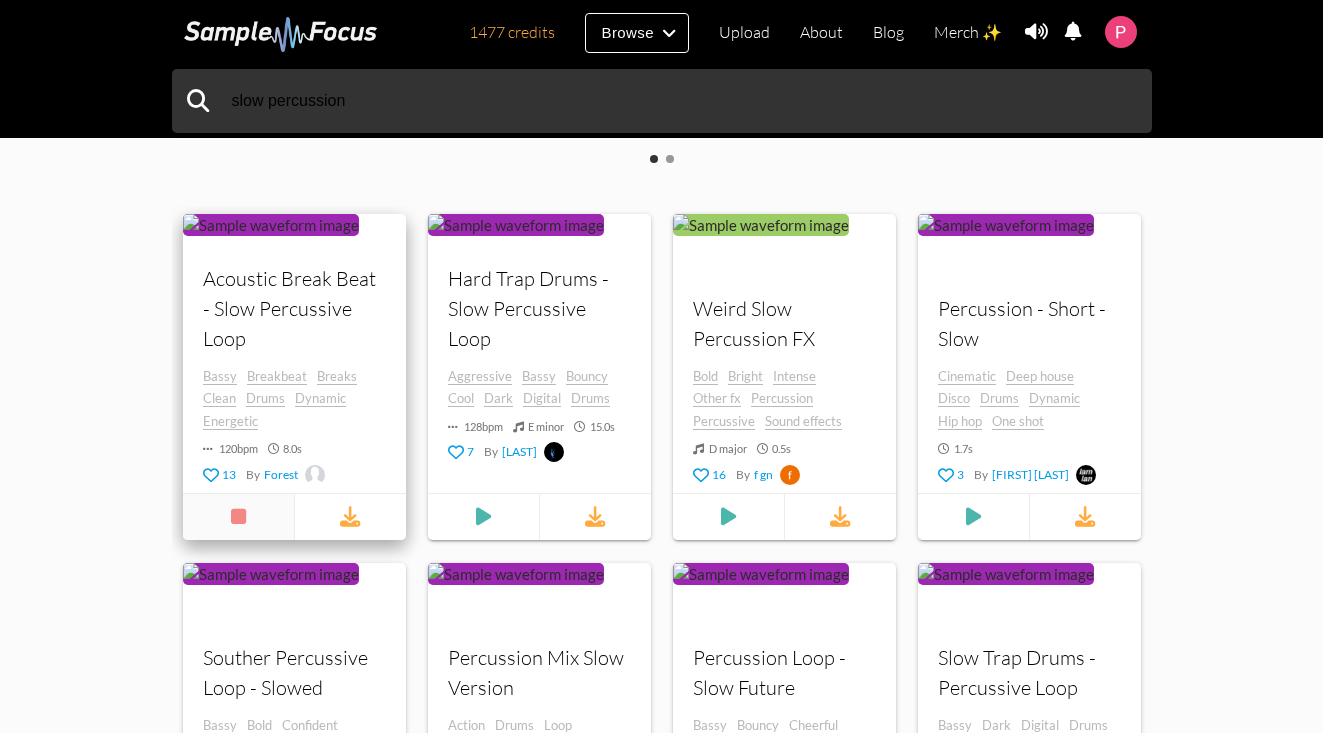 click at bounding box center (238, 517) 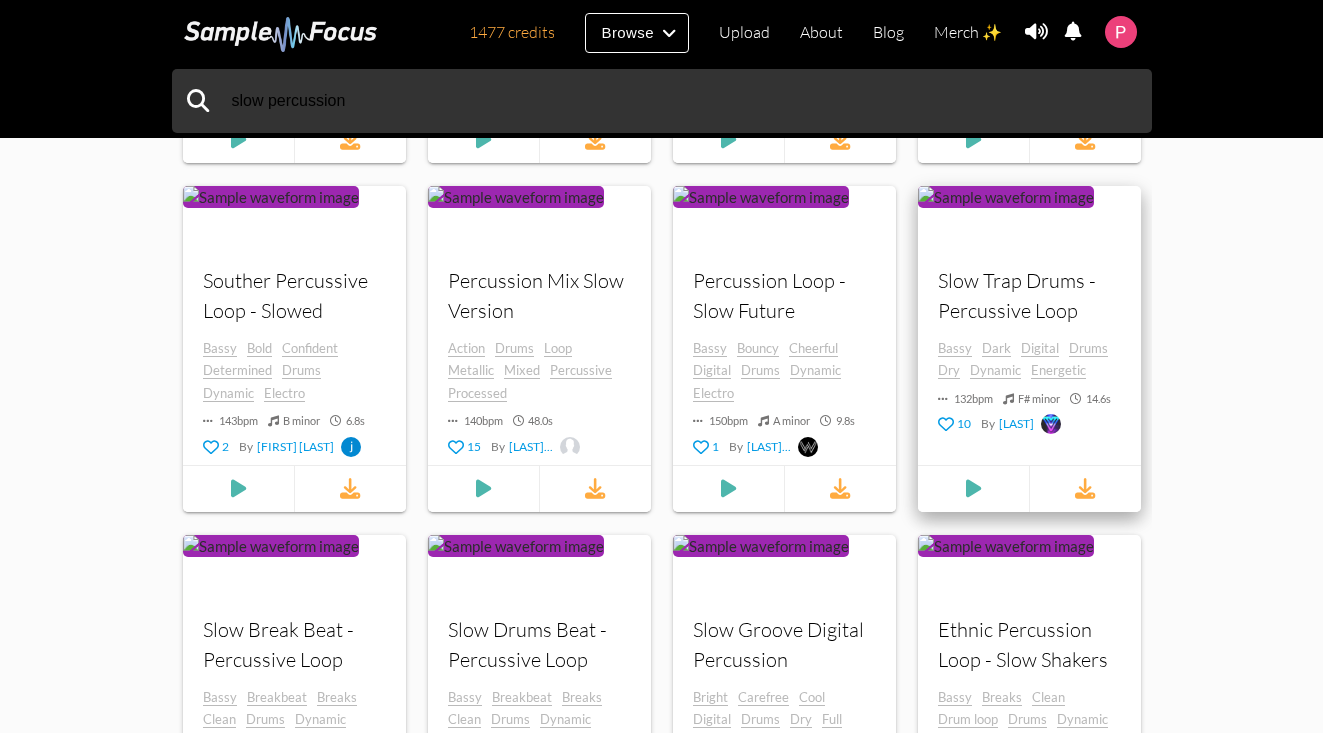 scroll, scrollTop: 1317, scrollLeft: 0, axis: vertical 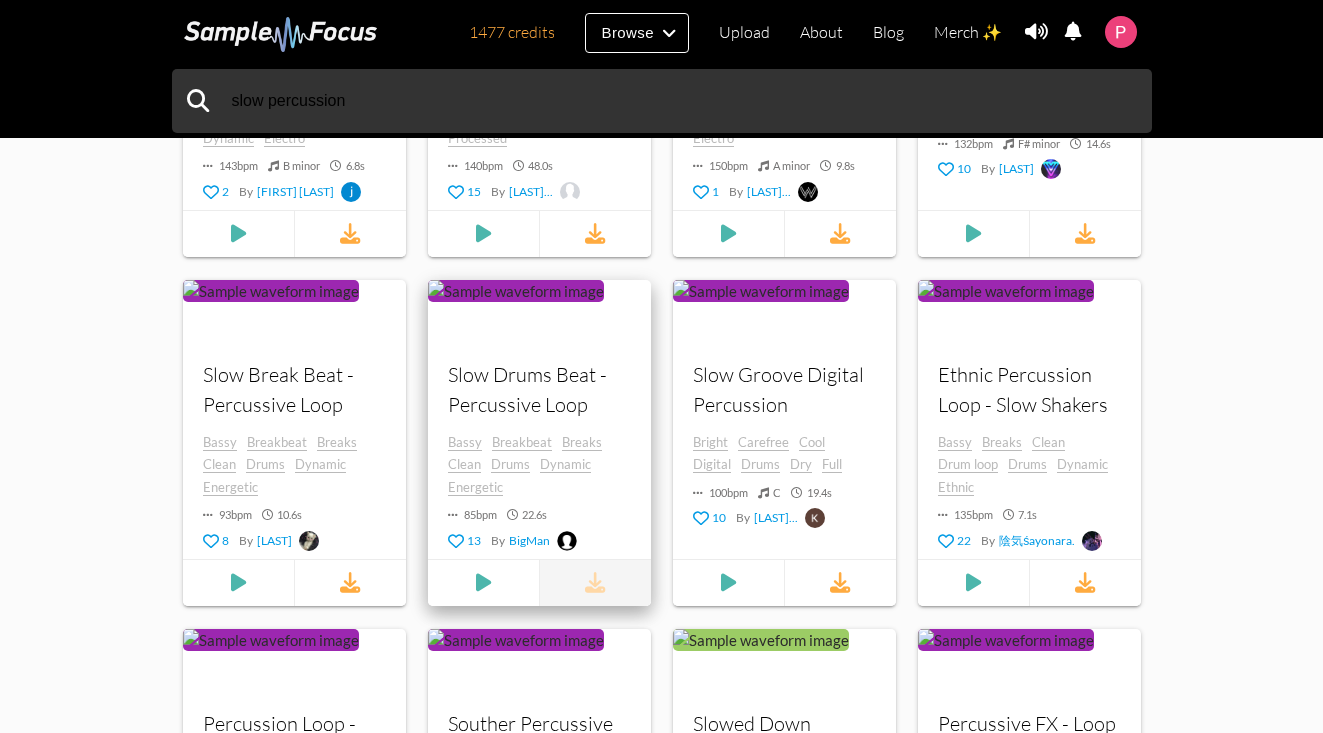 click at bounding box center (595, 583) 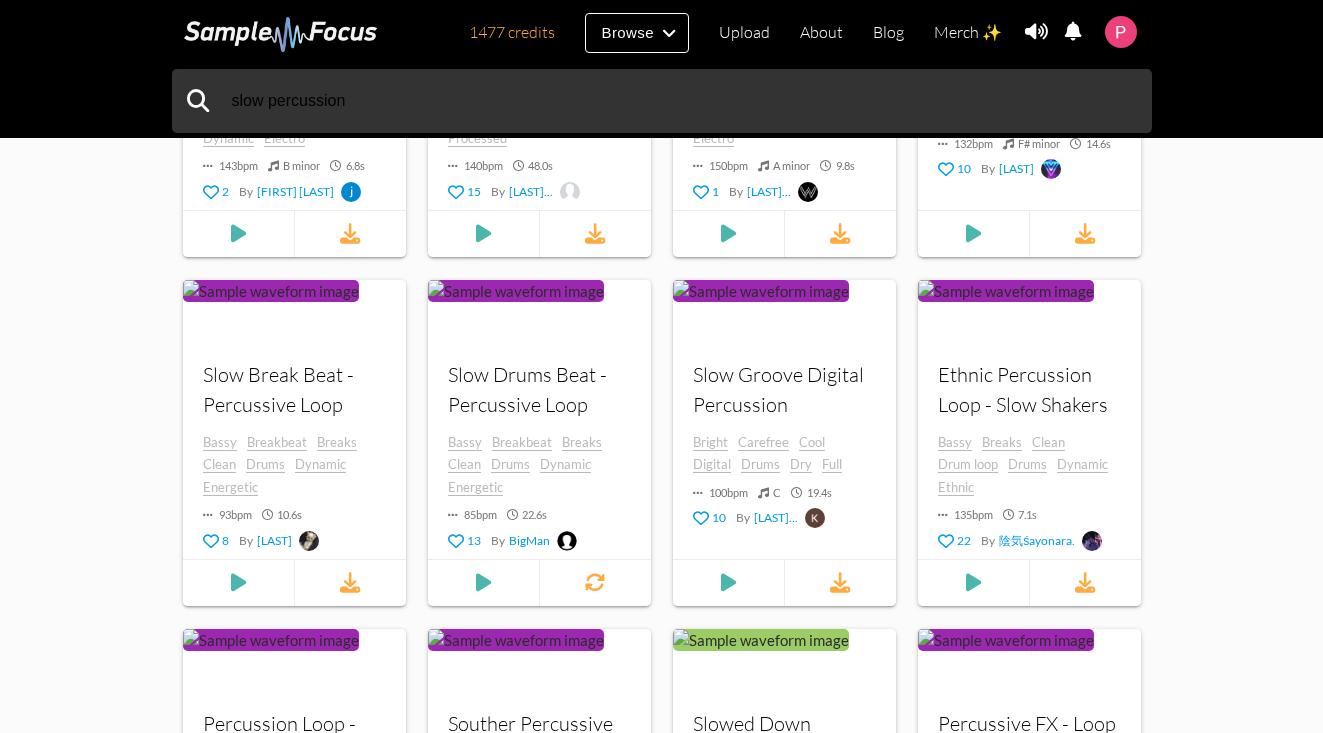 click on "slow percussion
334    search results for " slow percussion " Tempo (BPM) 0 200 Duration (secs) 0 82.3 Key Any Any ​ Mode Any Any ​ Sort By Newest Newest ​ Include Tags Click or search here to add more tag filters Exclude Tags Click or search here to add more tag filters Collections Drill Style Drum Loop 5 samples Drill Style Drum Loop Your browser does not support the audio  element. Your browser does not support the audio  element. Your browser does not support the audio  element. +  2  more  samples Jazz Fills 18 samples Jazz Fills Your browser does not support the audio  element. Your browser does not support the audio  element. Your browser does not support the audio  element. +  15  more  samples Funk Fills 15 samples Funk Fills Your browser does not support the audio  element. Your browser does not support the audio  element. audio  element. +" at bounding box center [661, 70] 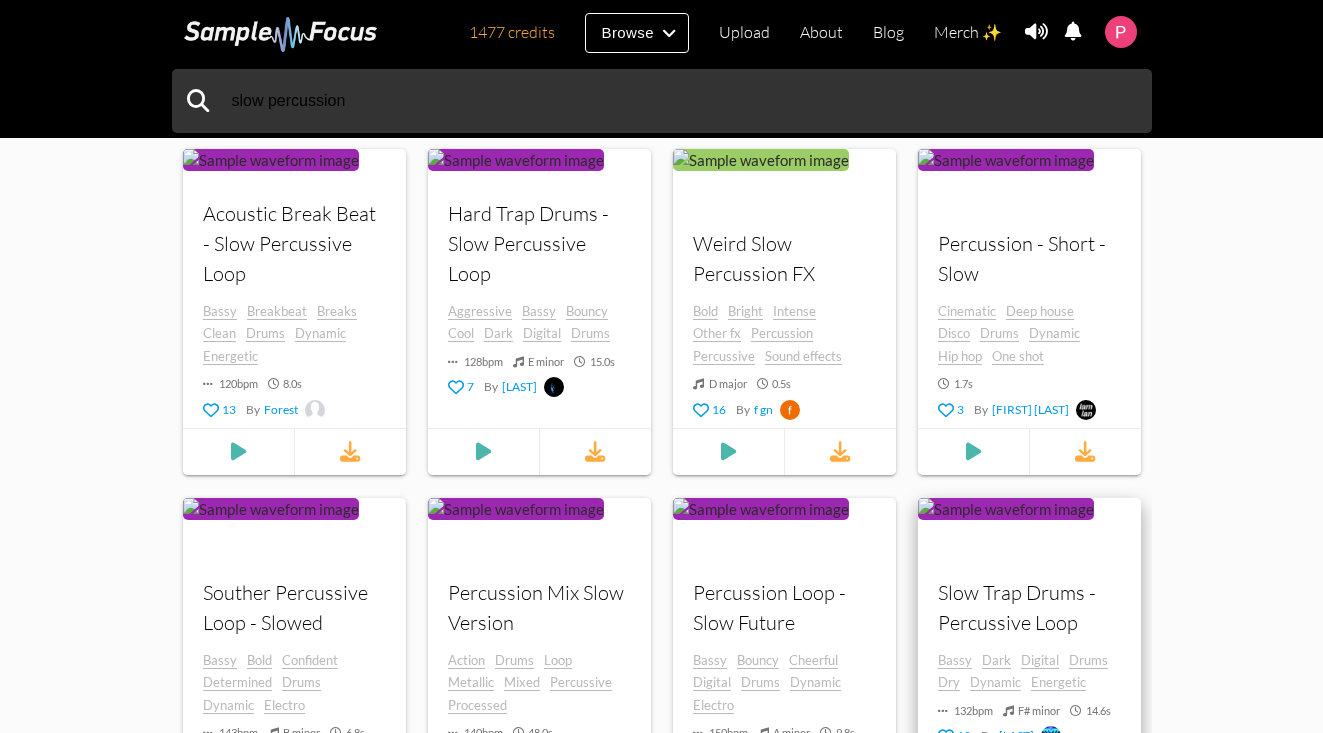 scroll, scrollTop: 790, scrollLeft: 0, axis: vertical 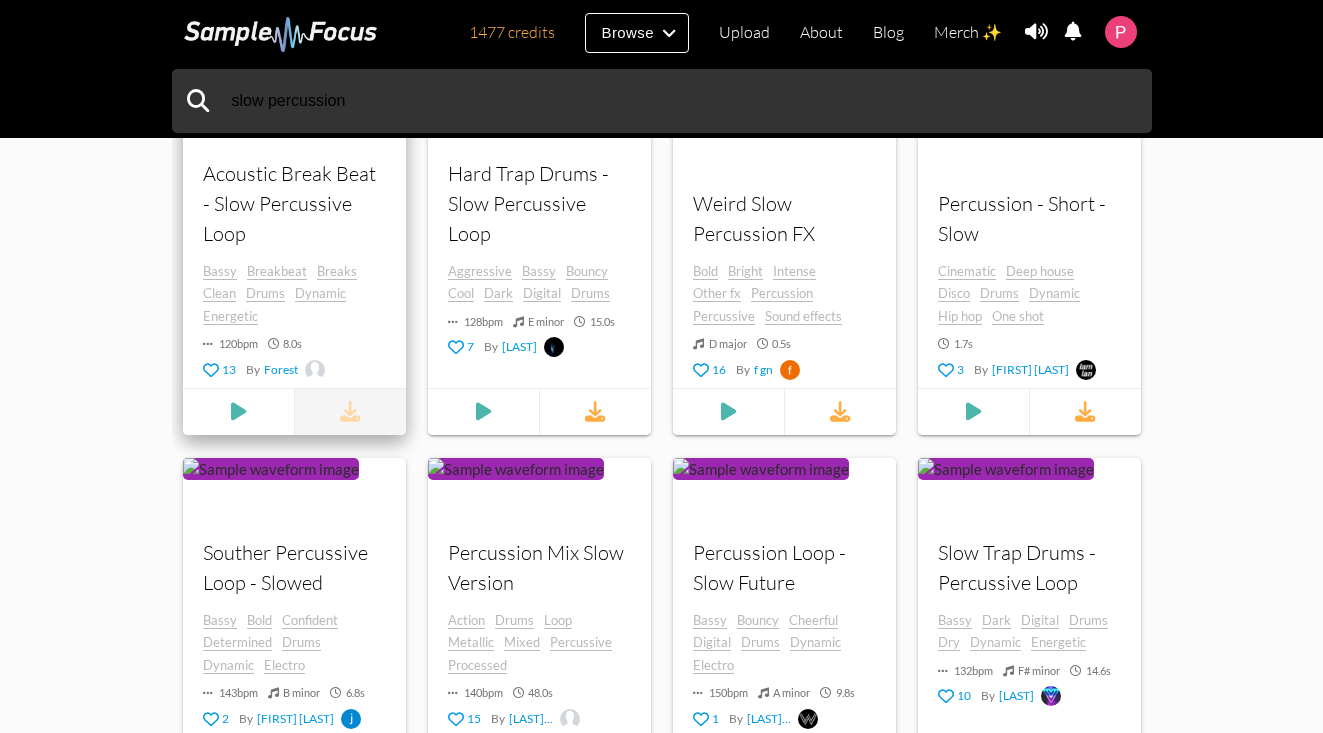 click at bounding box center [350, 412] 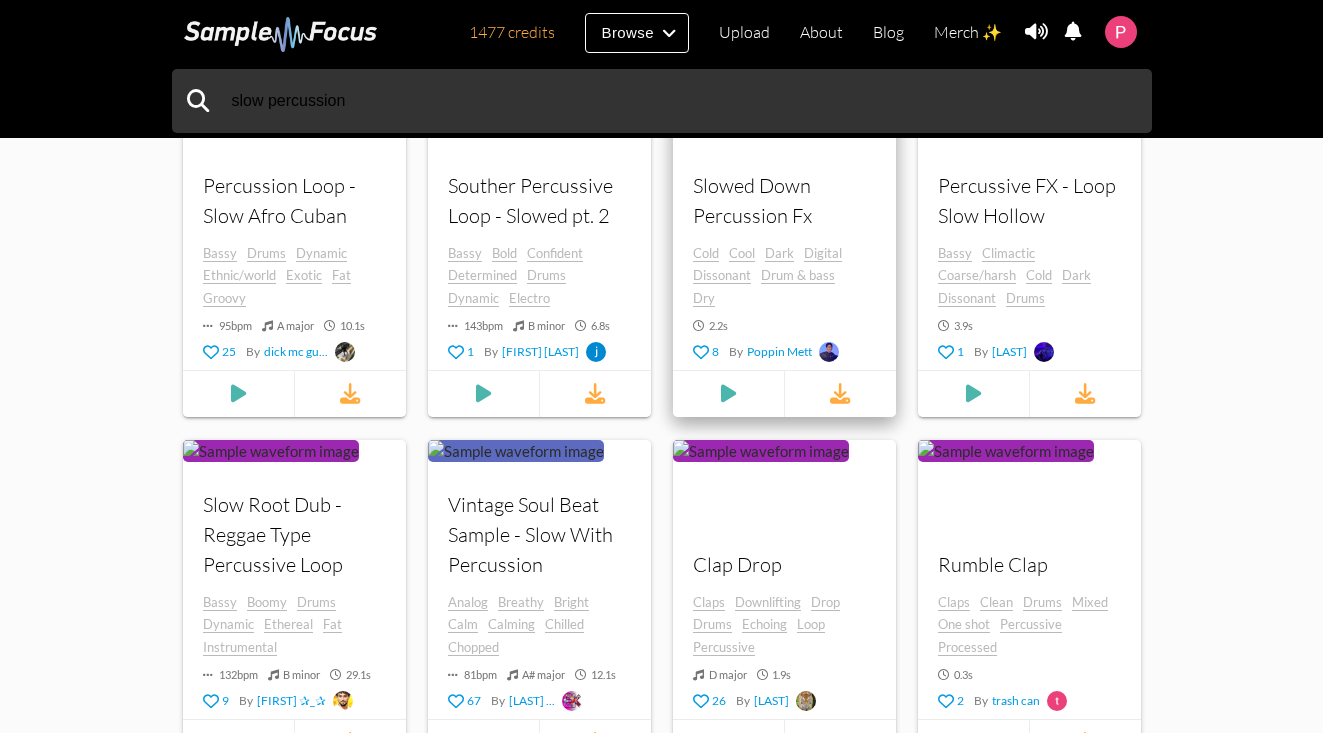scroll, scrollTop: 2089, scrollLeft: 0, axis: vertical 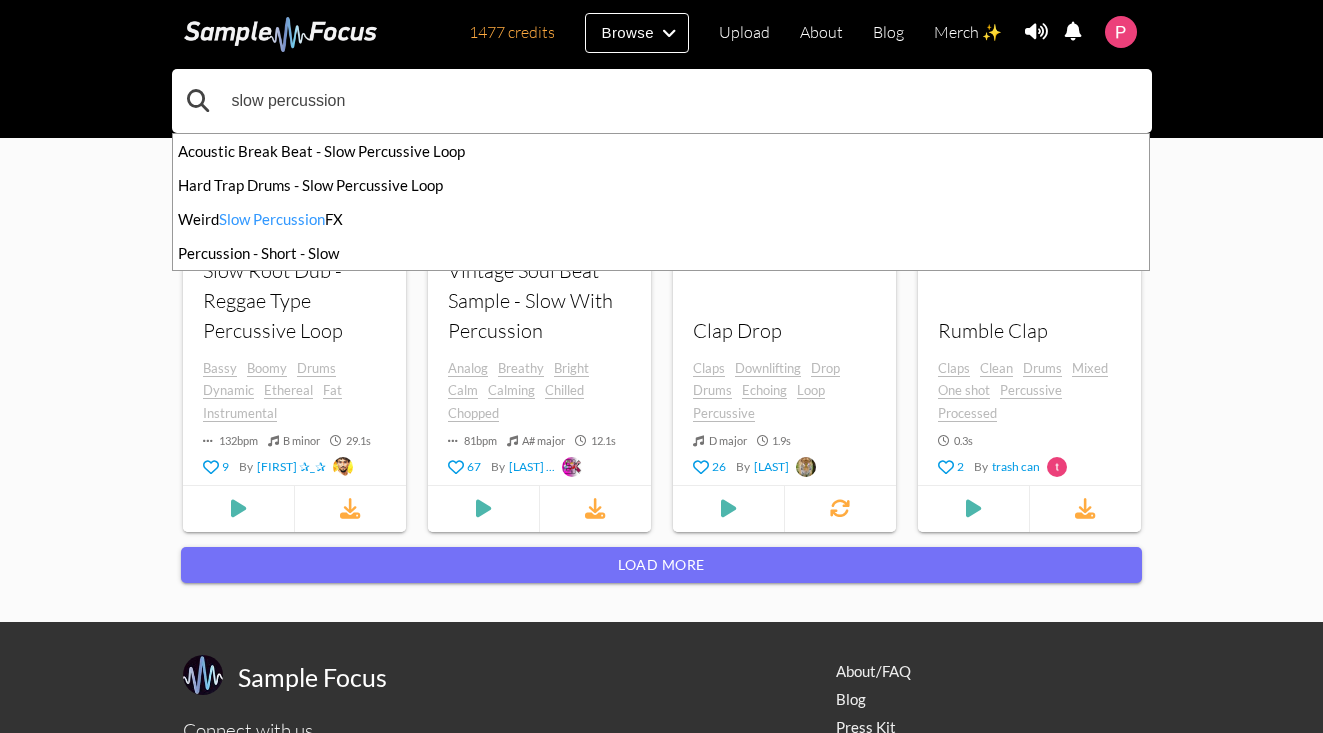 drag, startPoint x: 382, startPoint y: 104, endPoint x: 208, endPoint y: 105, distance: 174.00287 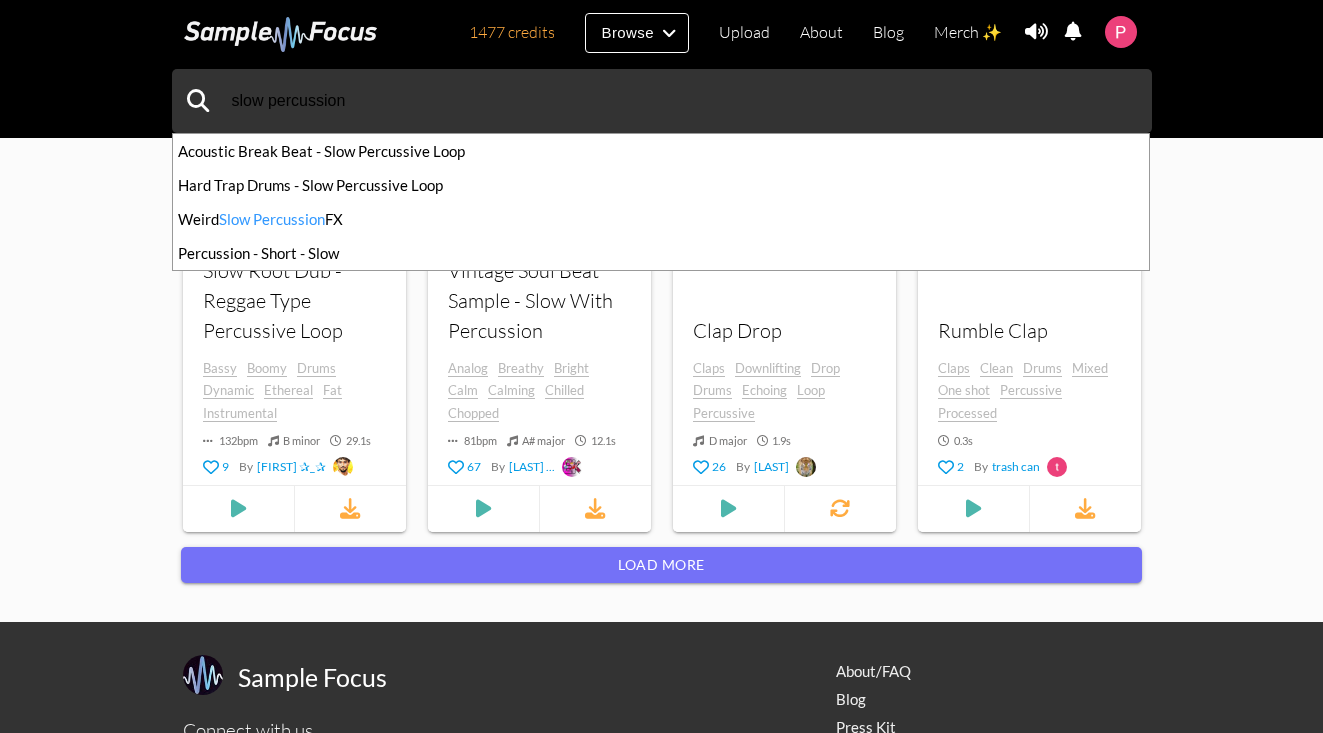 click on "slow percussion
Acoustic Break Beat - Slow Percussive Loop Hard Trap Drums - Slow Percussive Loop Weird  Slow Percussion  FX Percussion - Short - Slow
334    search results for " slow percussion " Tempo (BPM) 0 200 Duration (secs) 0 82.3 Key Any Any ​ Mode Any Any ​ Sort By Newest Newest ​ Include Tags Click or search here to add more tag filters Exclude Tags Click or search here to add more tag filters Collections Drill Style Drum Loop 5 samples Drill Style Drum Loop Your browser does not support the audio  element. Your browser does not support the audio  element. Your browser does not support the audio  element. +  2  more  samples Jazz Fills 18 samples Jazz Fills Your browser does not support the audio  element. Your browser does not support the audio  element. Your browser does not support the audio  element. +  15  more  samples Funk Fills audio" at bounding box center (661, -702) 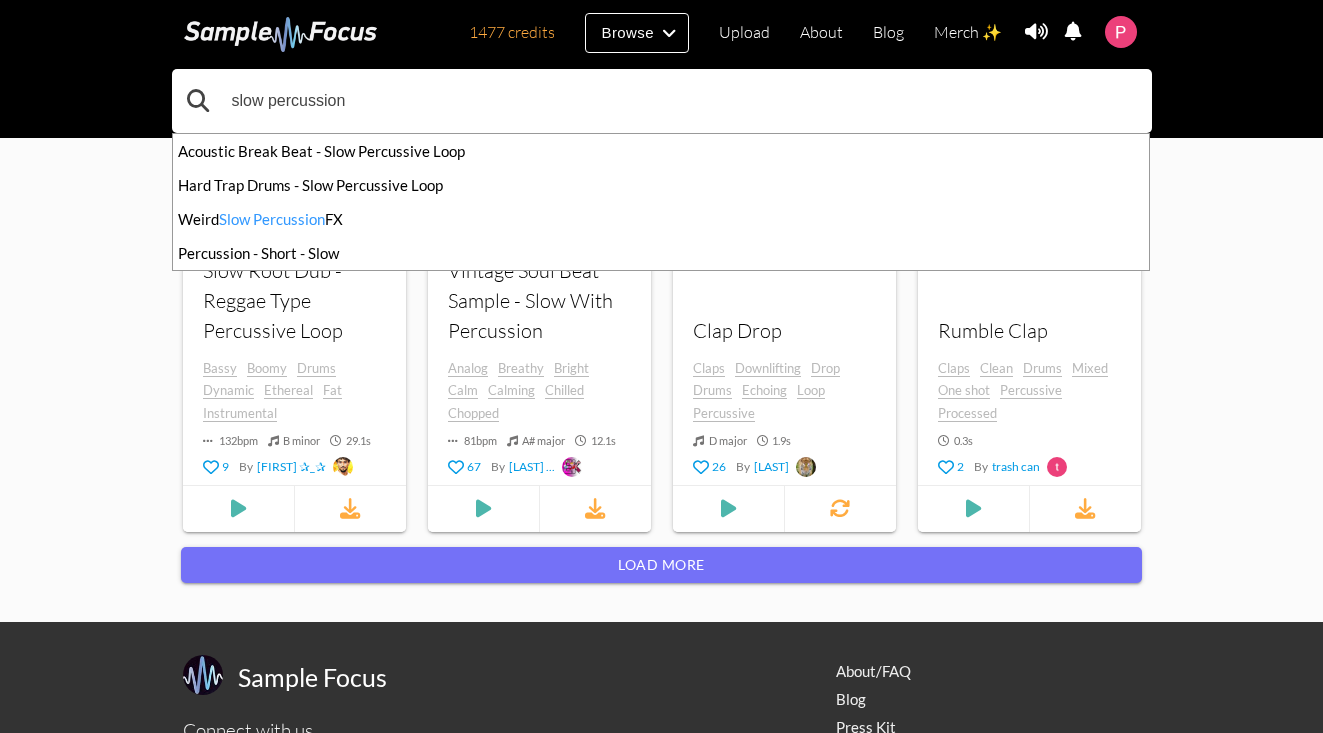 drag, startPoint x: 395, startPoint y: 100, endPoint x: 212, endPoint y: 97, distance: 183.02458 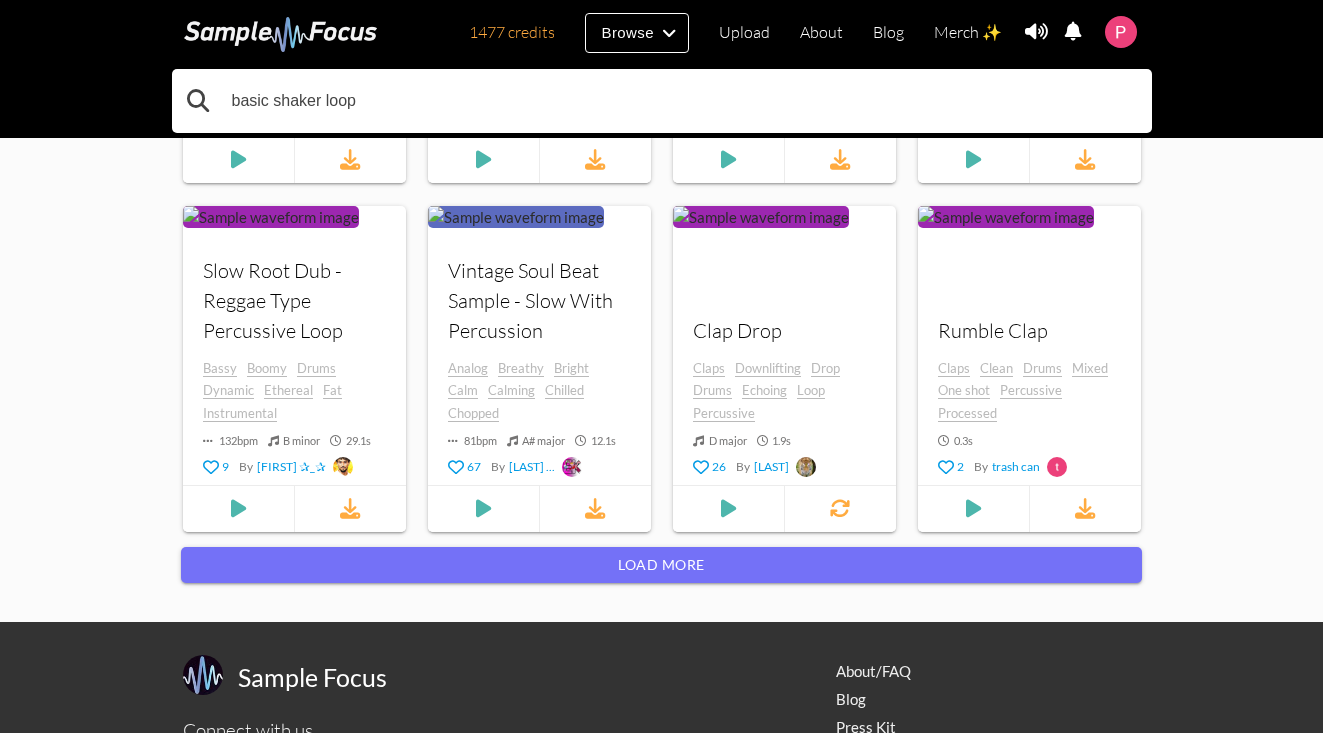 type on "basic shaker loop" 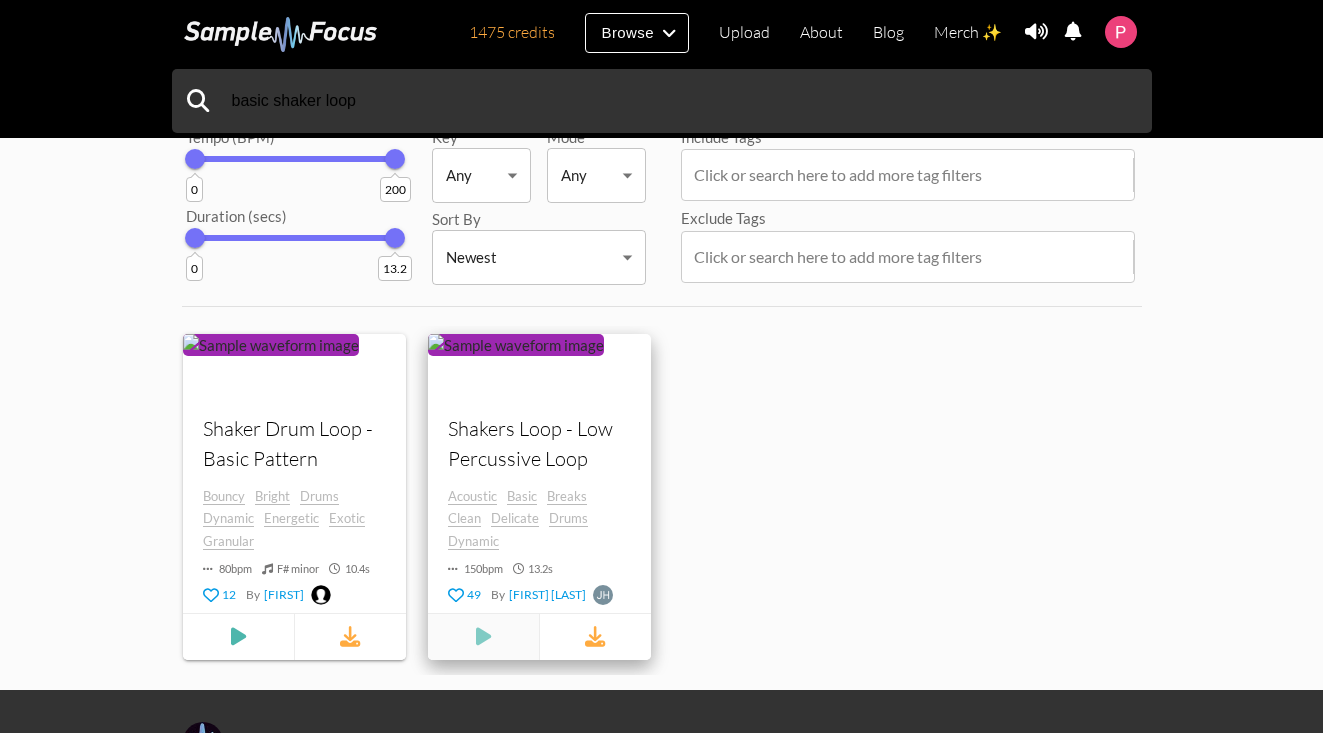 click at bounding box center [238, 636] 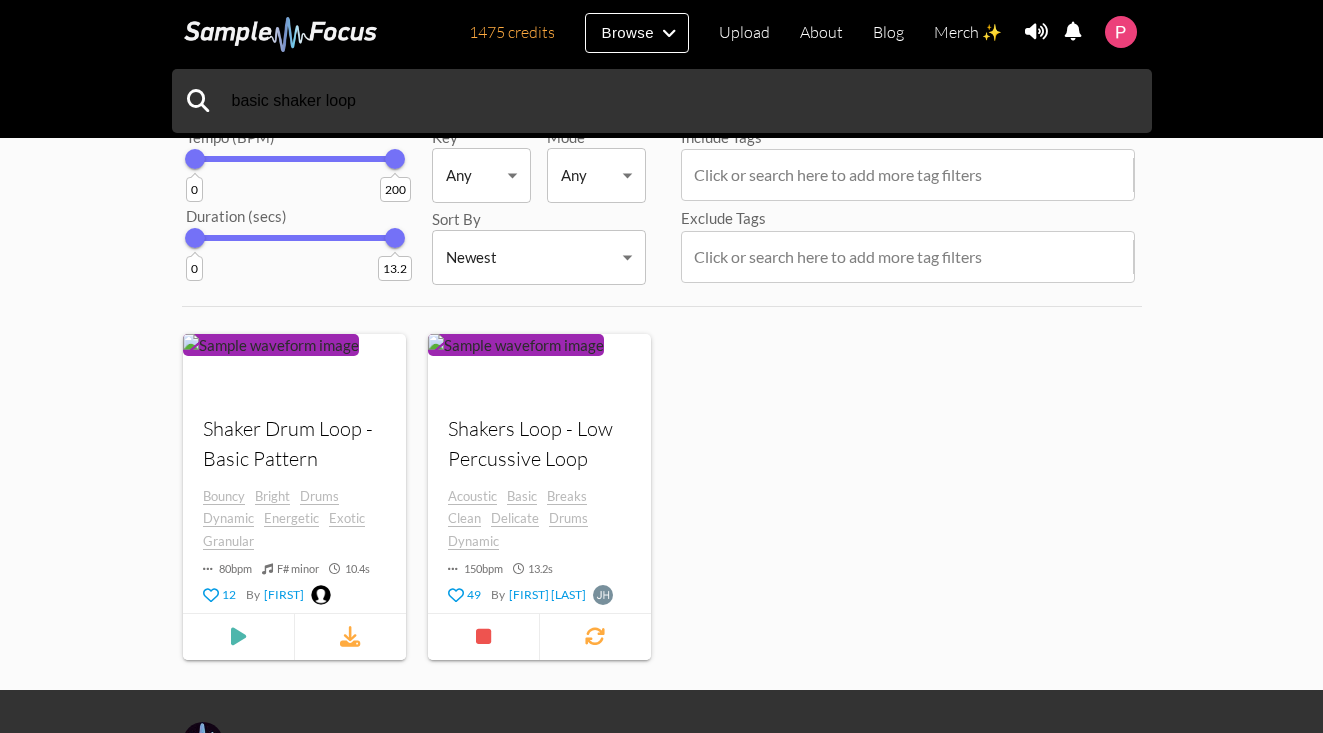 click on "Your browser does not support the audio  element. Shaker Drum Loop - Basic Pattern Bouncy Bright Drums Dynamic Energetic Exotic Granular   80 bpm   F#   minor   10.4 s 12 By BrayRay Your browser does not support the audio  element. Shakers Loop - Low Percussive Loop Acoustic Basic Breaks Clean Delicate Drums Dynamic   150 bpm   13.2 s 49 By JH Y" at bounding box center (662, 500) 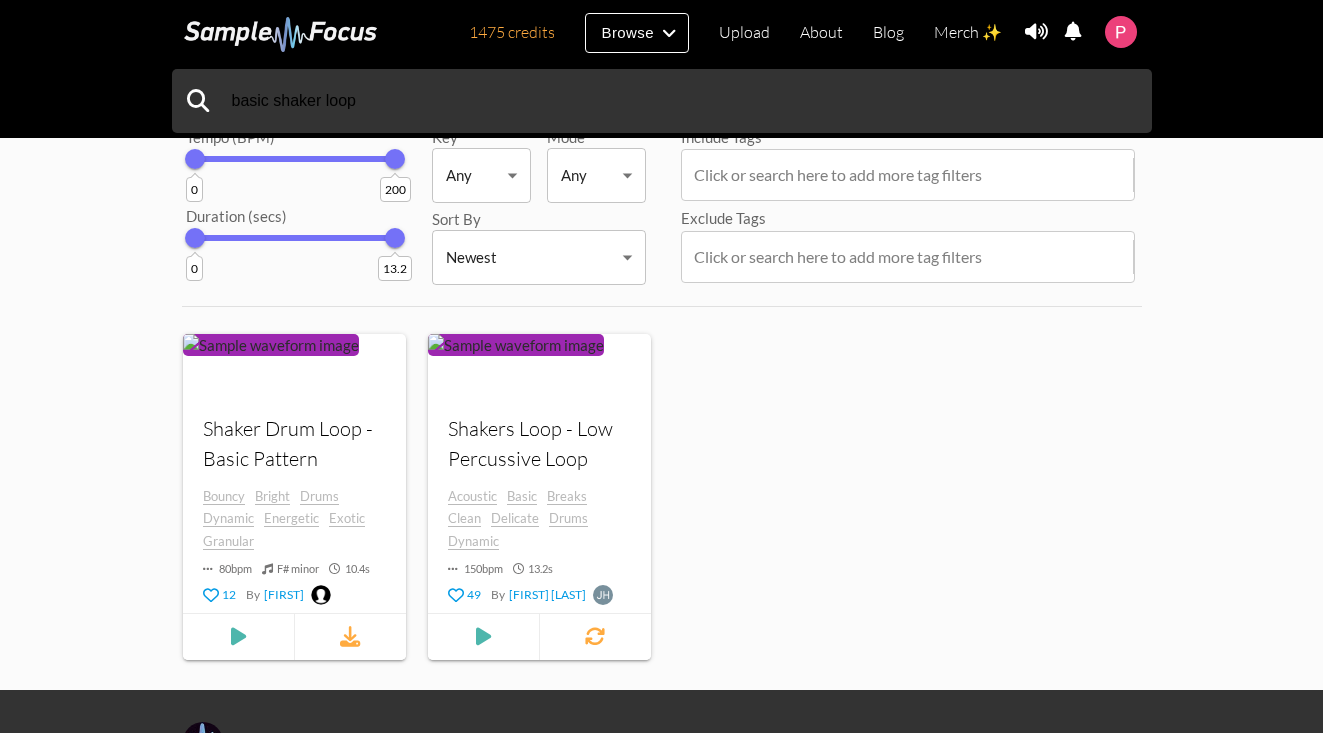 click on "Your browser does not support the audio  element. Shaker Drum Loop - Basic Pattern Bouncy Bright Drums Dynamic Energetic Exotic Granular   80 bpm   F#   minor   10.4 s 12 By BrayRay Your browser does not support the audio  element. Shakers Loop - Low Percussive Loop Acoustic Basic Breaks Clean Delicate Drums Dynamic   150 bpm   13.2 s 49 By JH Y" at bounding box center [662, 500] 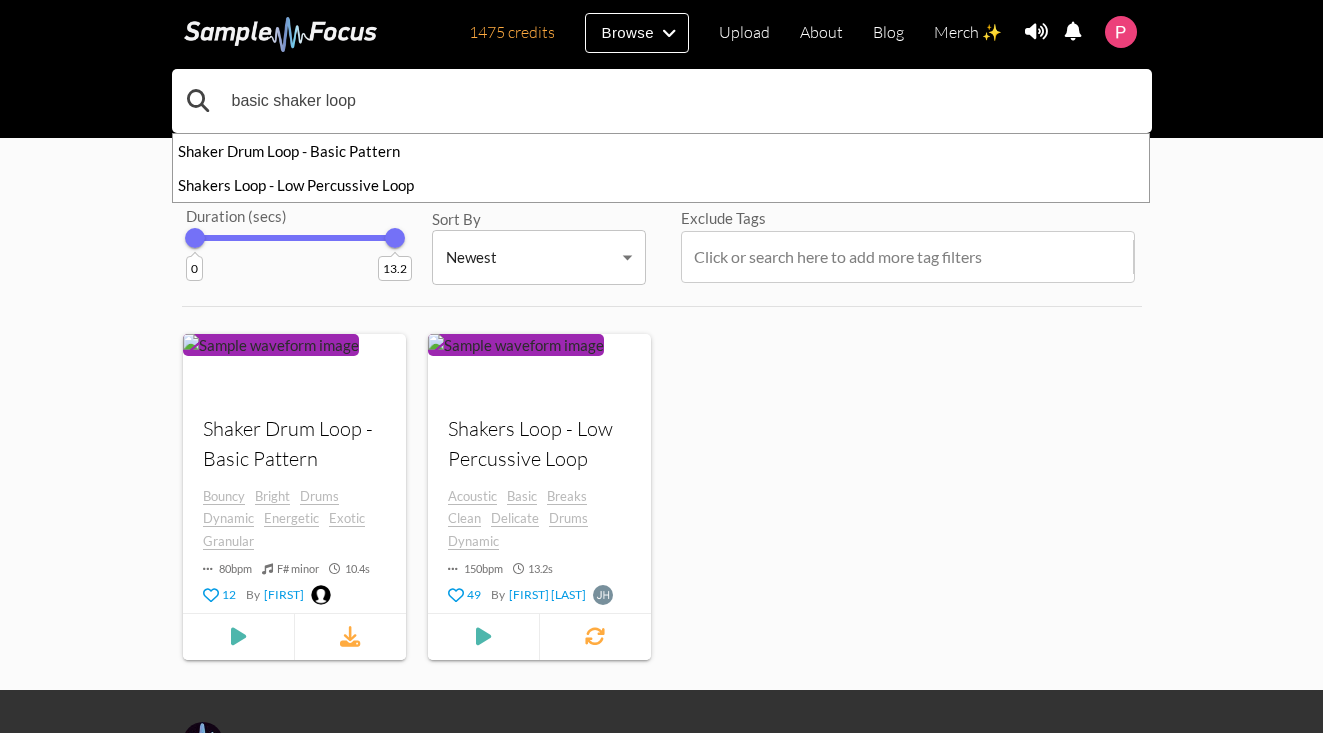 drag, startPoint x: 373, startPoint y: 113, endPoint x: 209, endPoint y: 76, distance: 168.12198 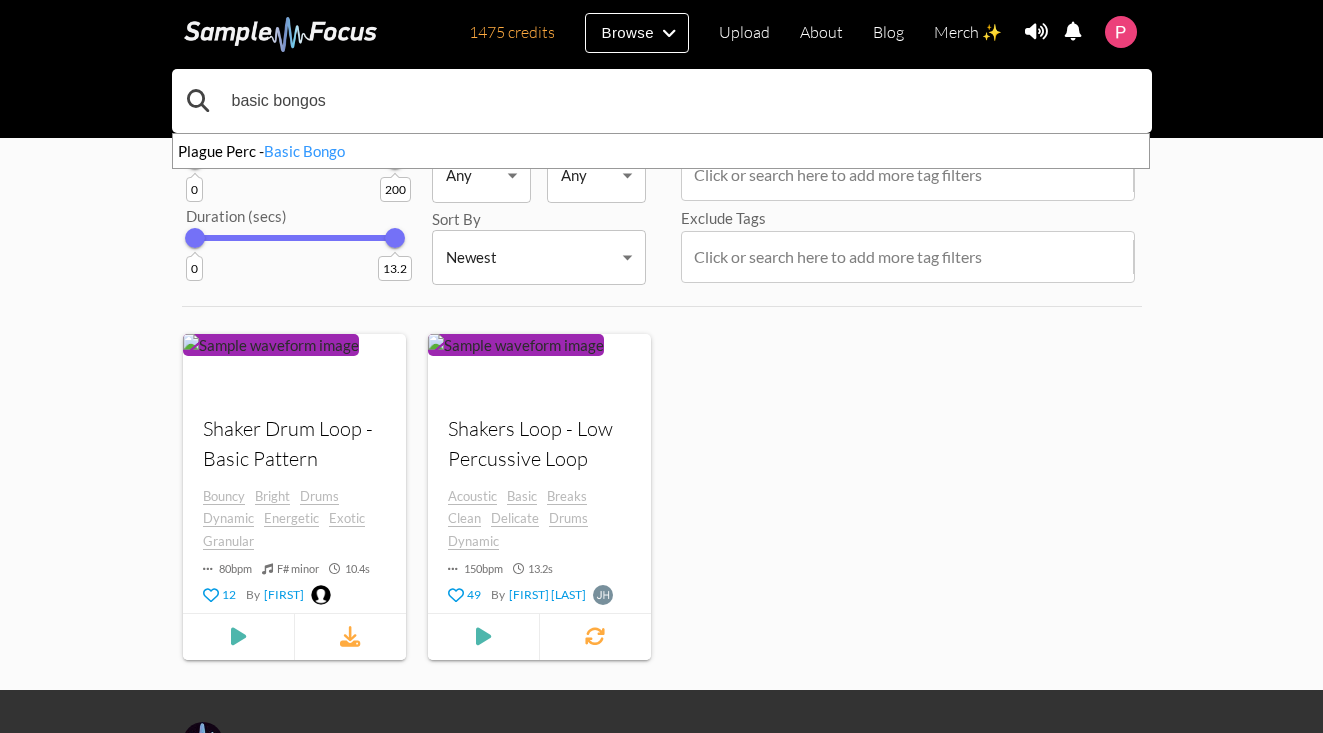 type on "basic bongos" 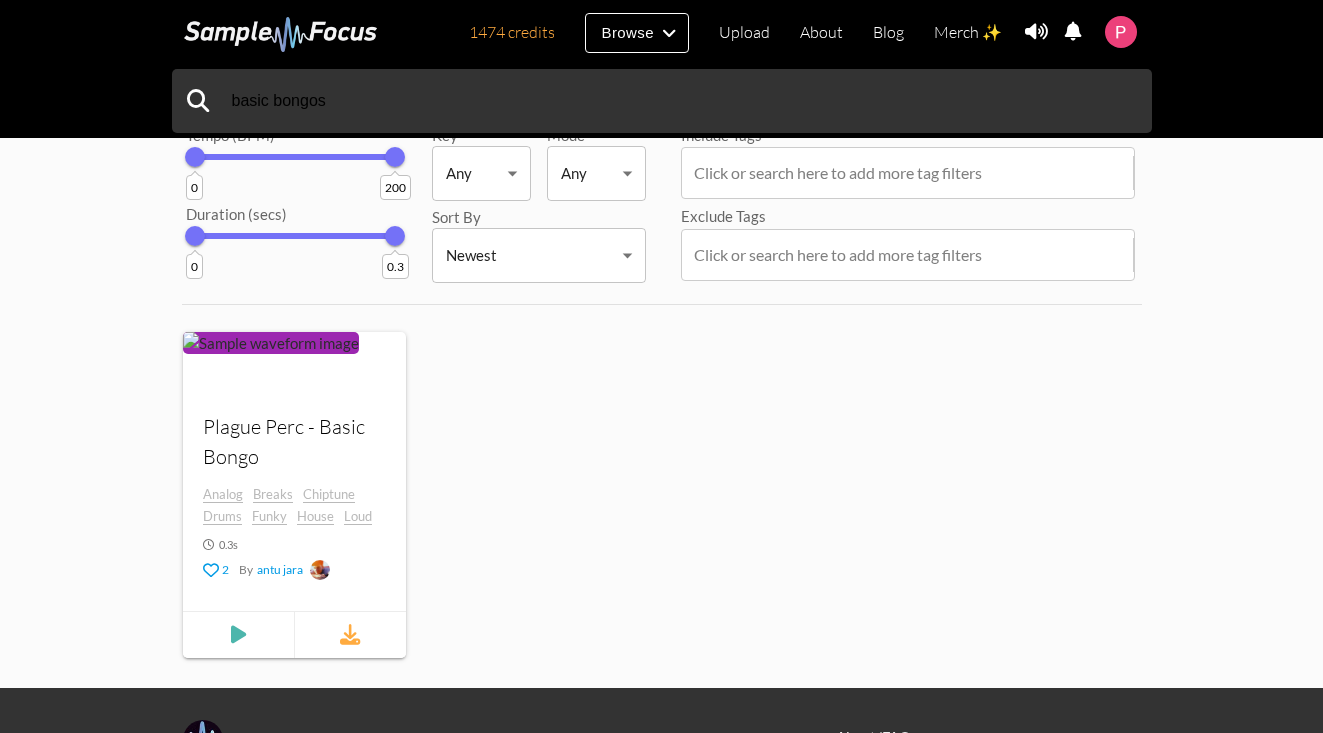 scroll, scrollTop: 126, scrollLeft: 0, axis: vertical 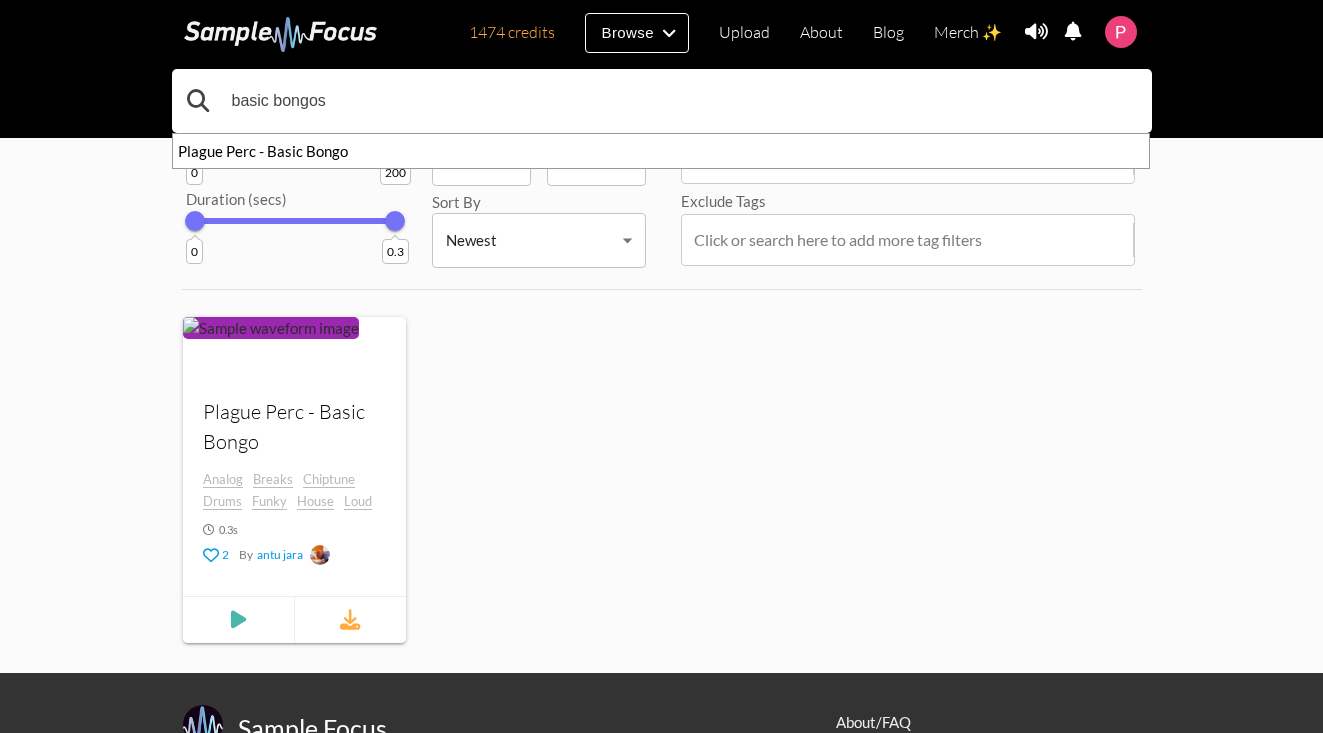 drag, startPoint x: 365, startPoint y: 106, endPoint x: 153, endPoint y: 102, distance: 212.03773 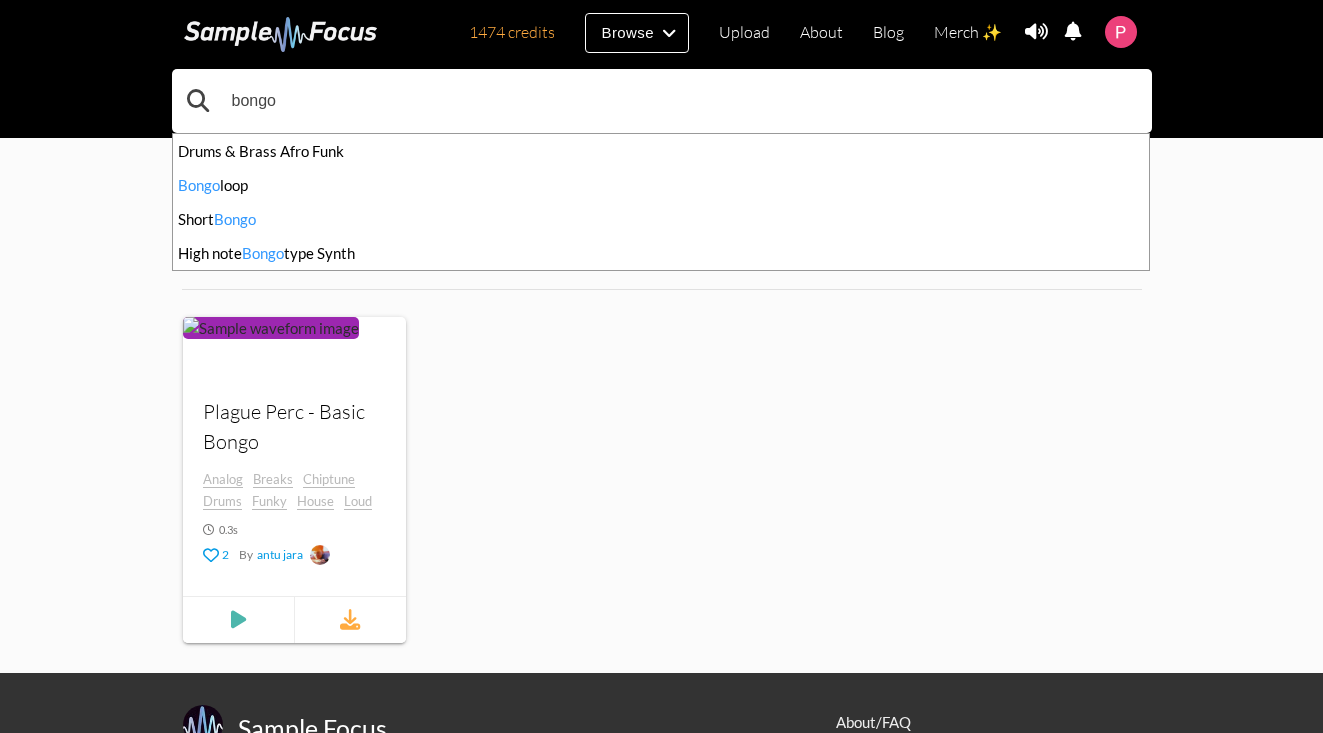 type on "bongo" 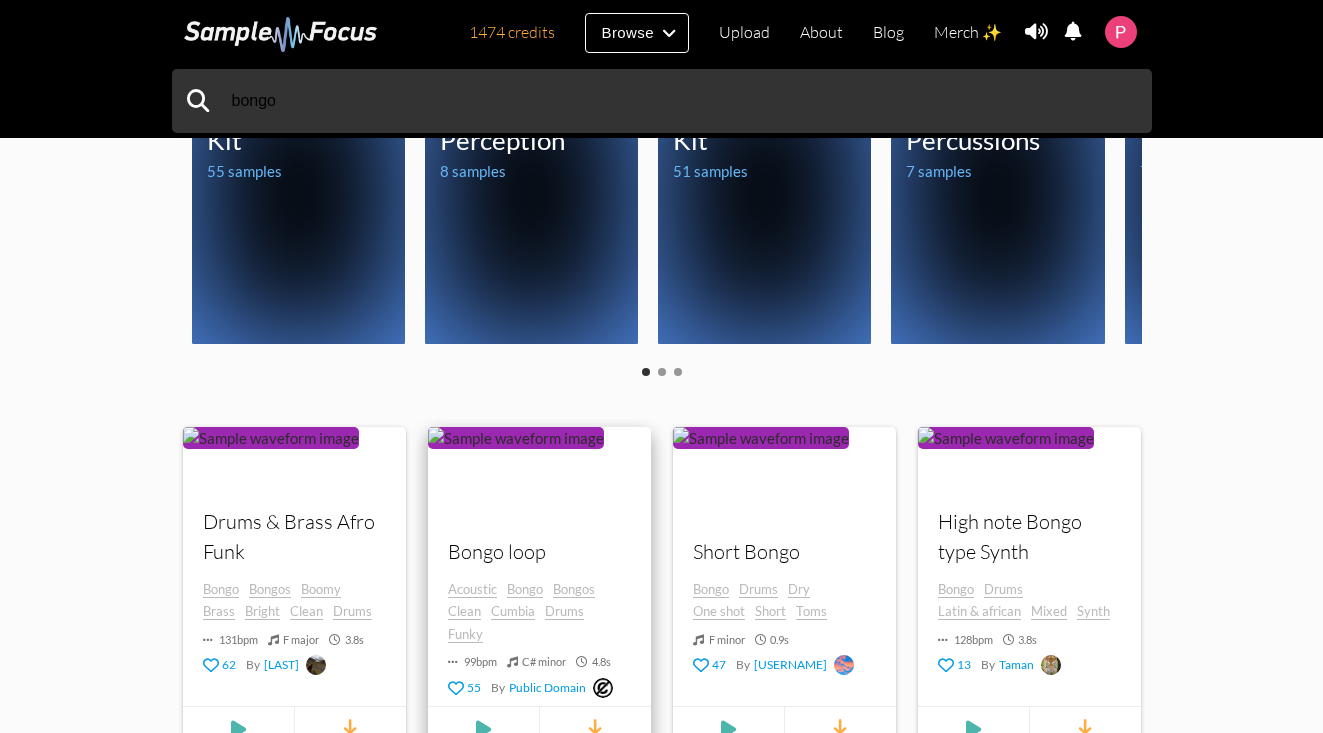 scroll, scrollTop: 501, scrollLeft: 0, axis: vertical 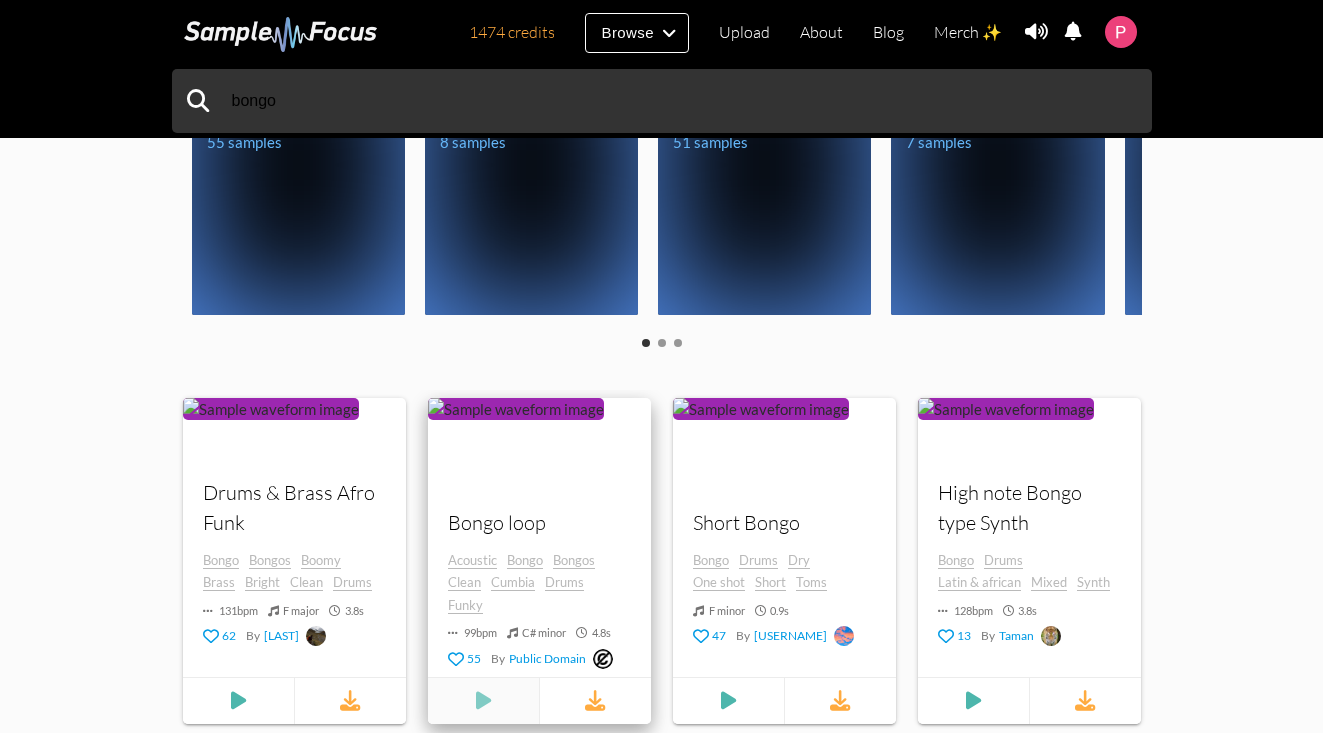 click at bounding box center (238, 701) 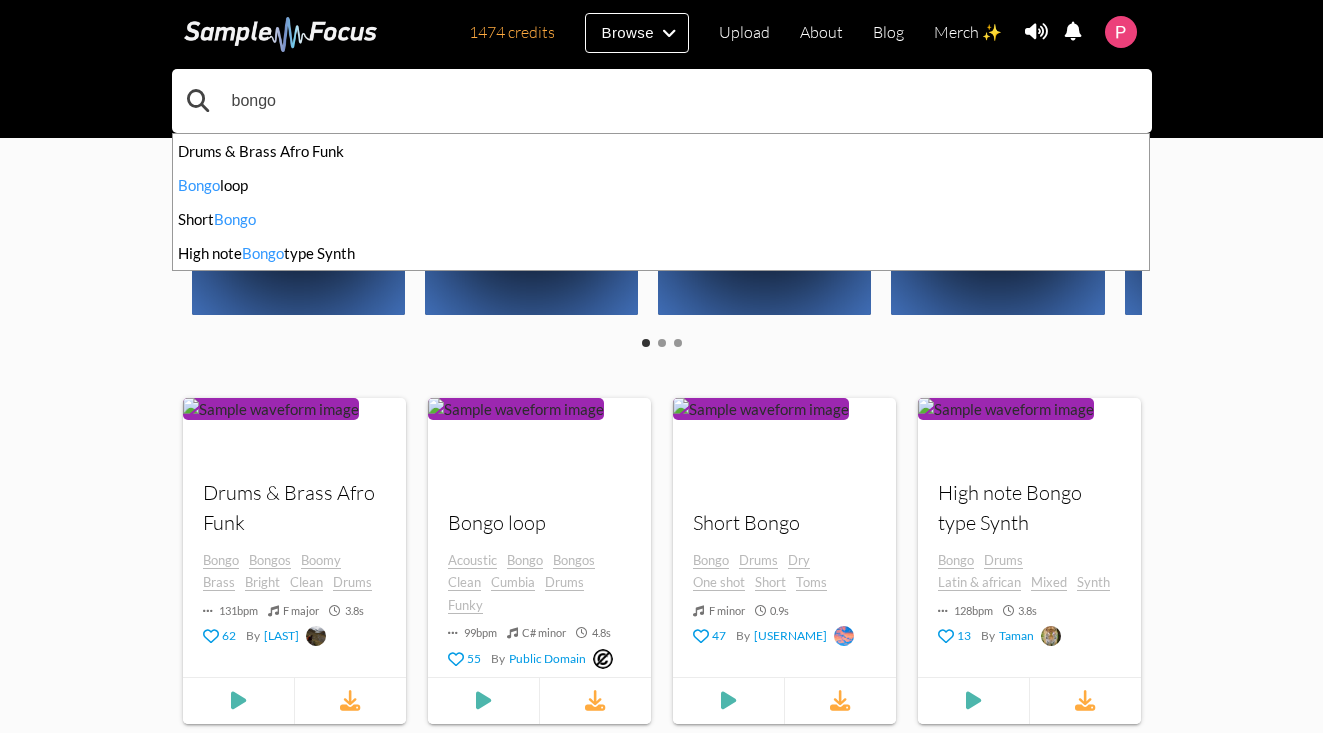 drag, startPoint x: 322, startPoint y: 85, endPoint x: 305, endPoint y: 114, distance: 33.61547 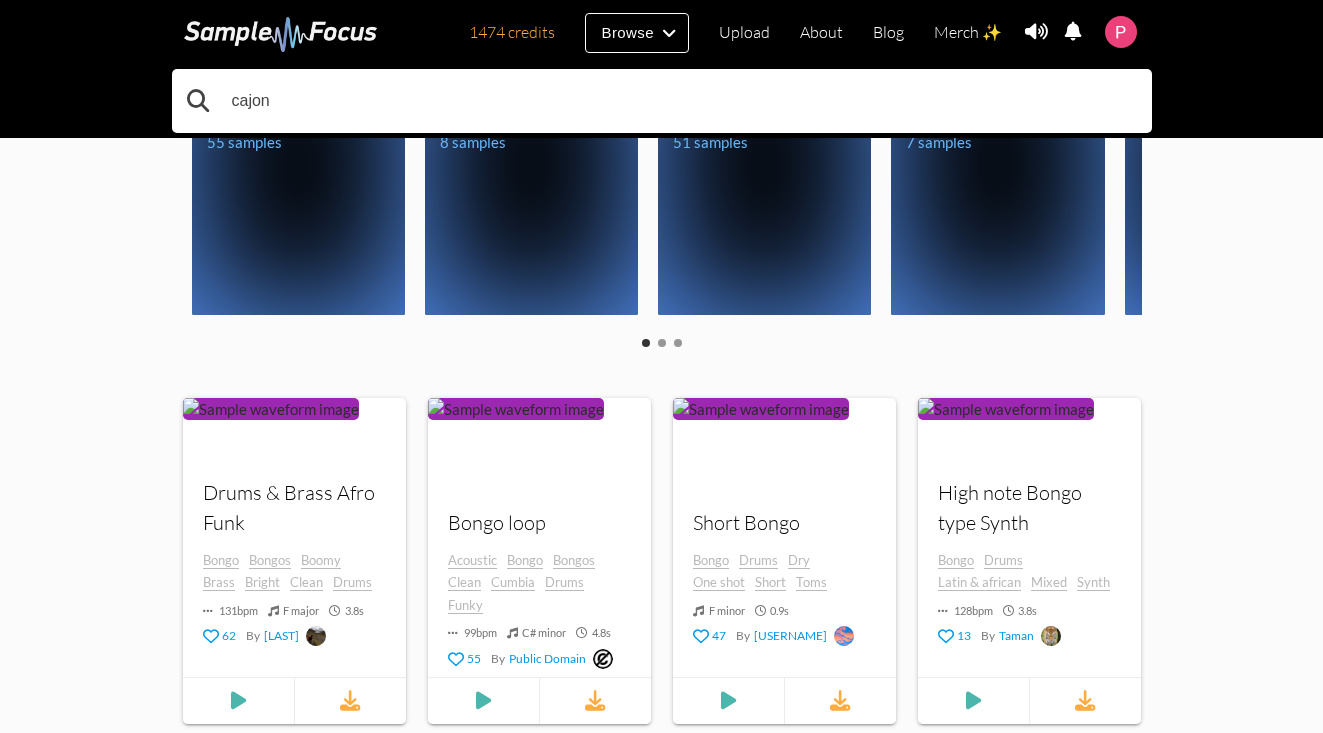 type on "cajon" 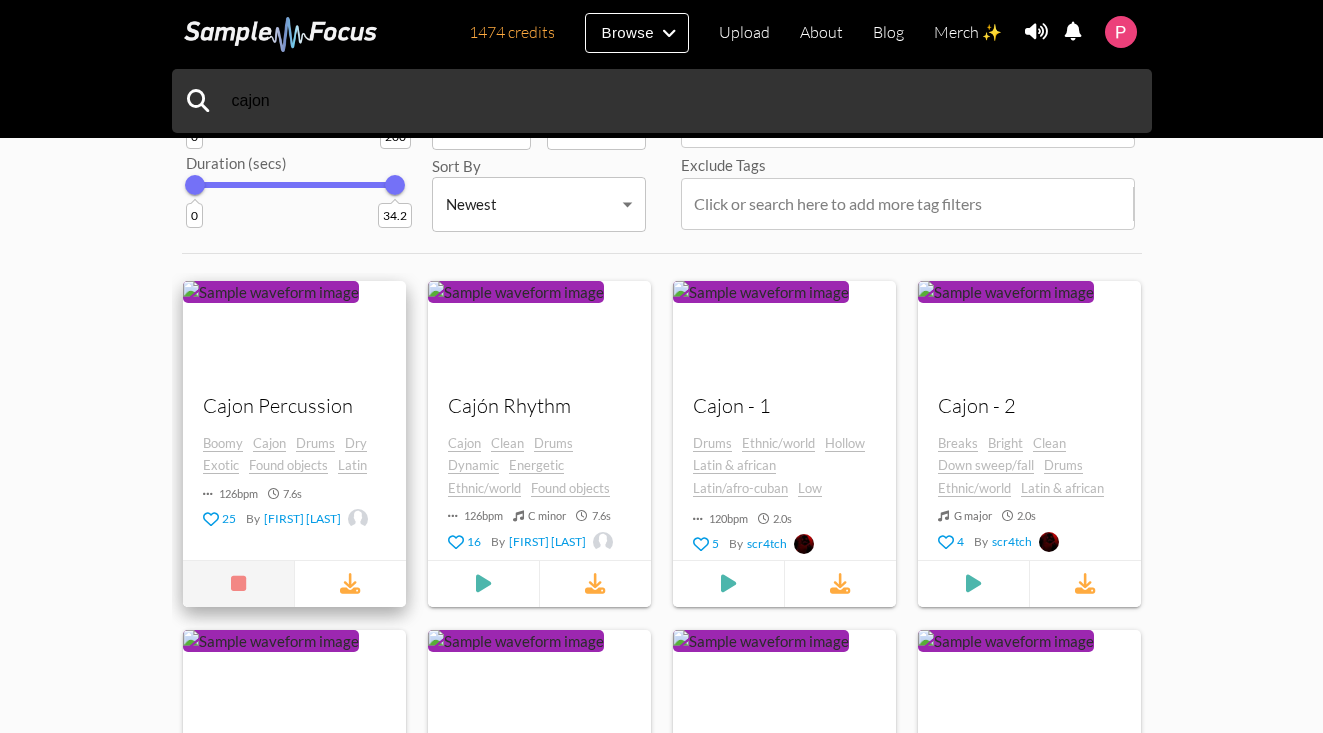 scroll, scrollTop: 190, scrollLeft: 0, axis: vertical 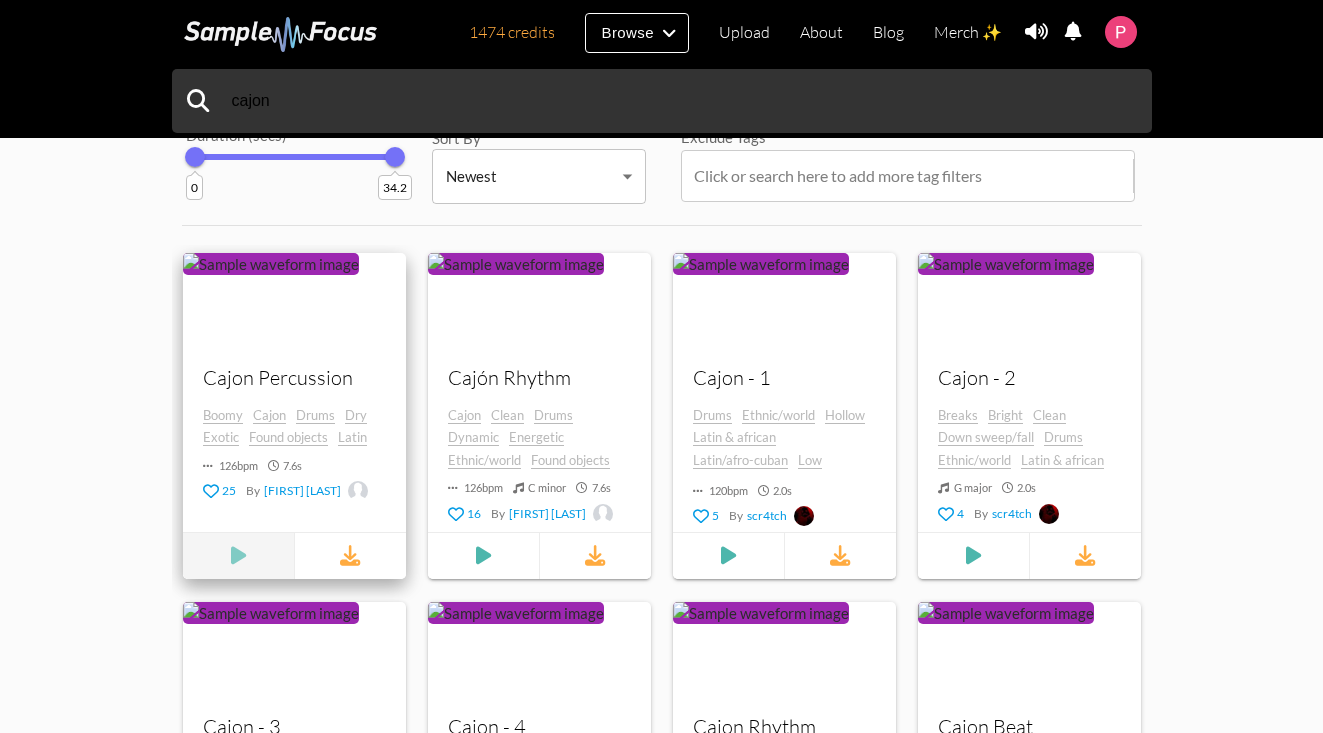 click at bounding box center [238, 555] 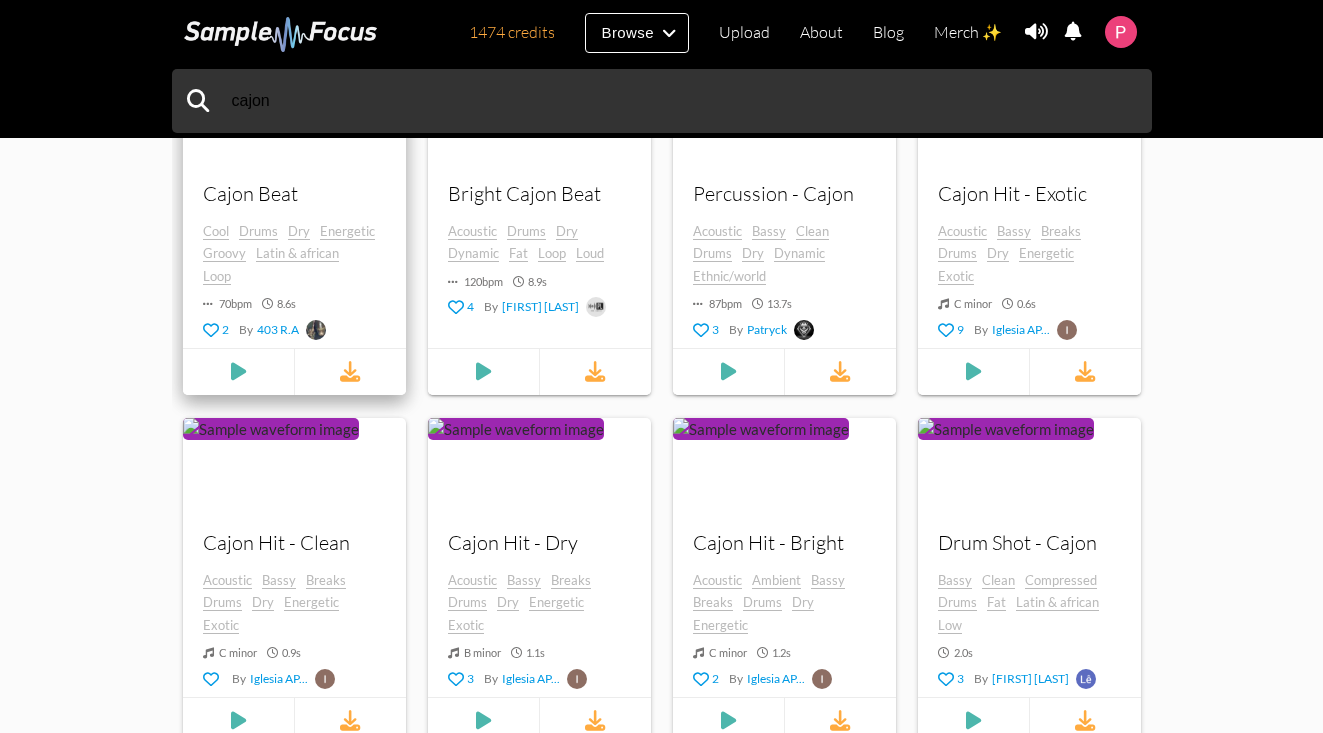scroll, scrollTop: 1088, scrollLeft: 0, axis: vertical 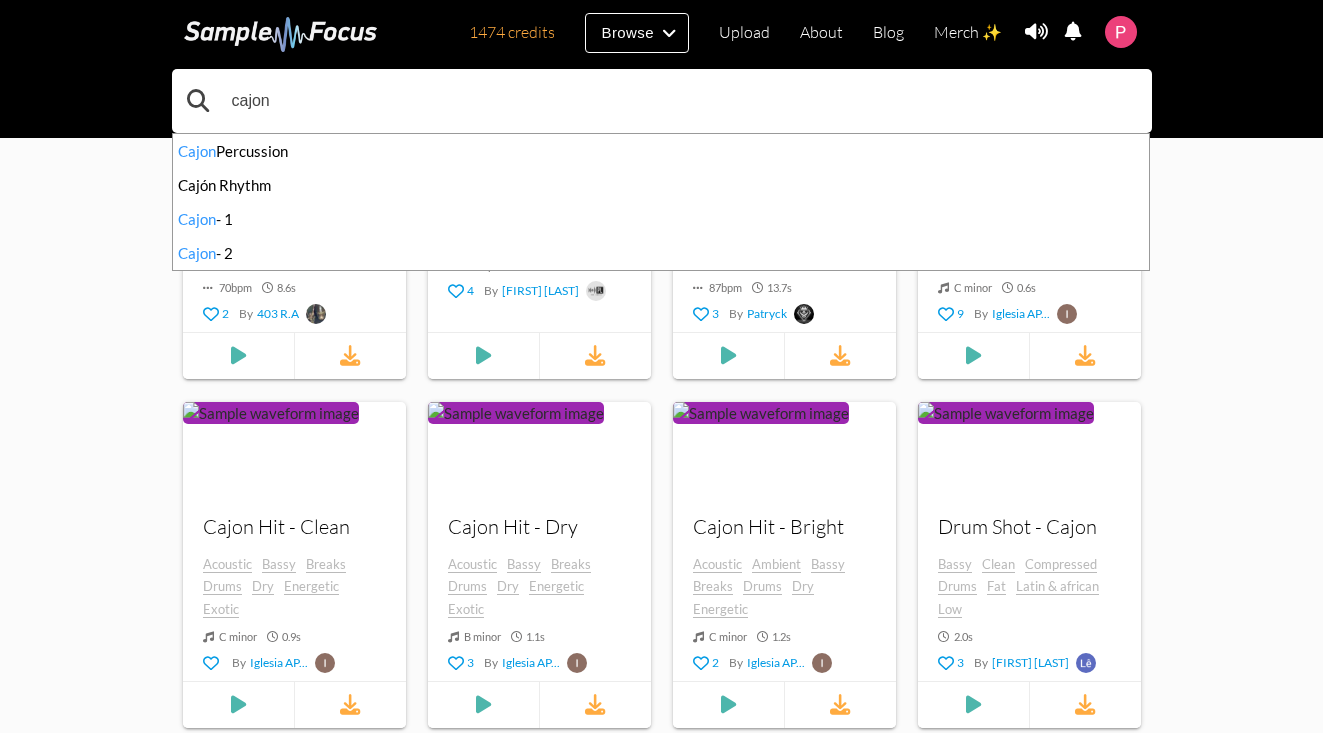 drag, startPoint x: 353, startPoint y: 102, endPoint x: 236, endPoint y: 102, distance: 117 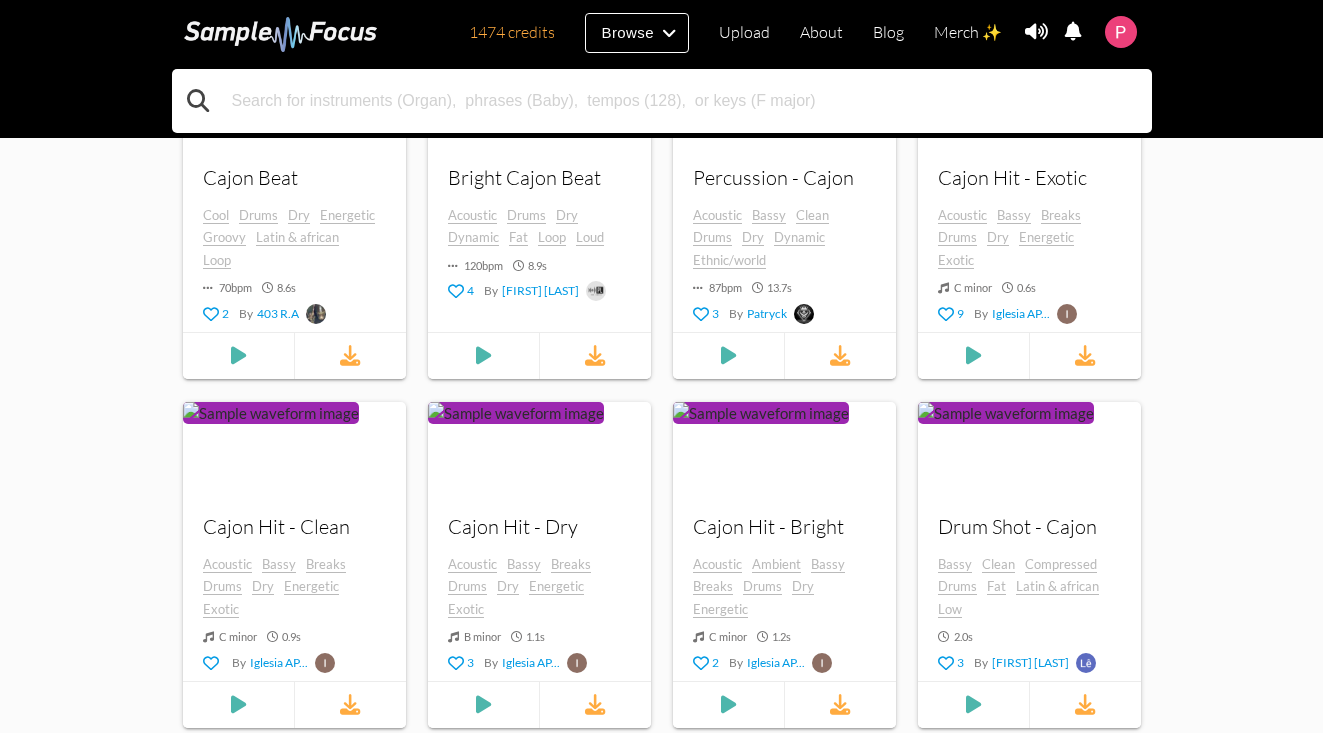 type 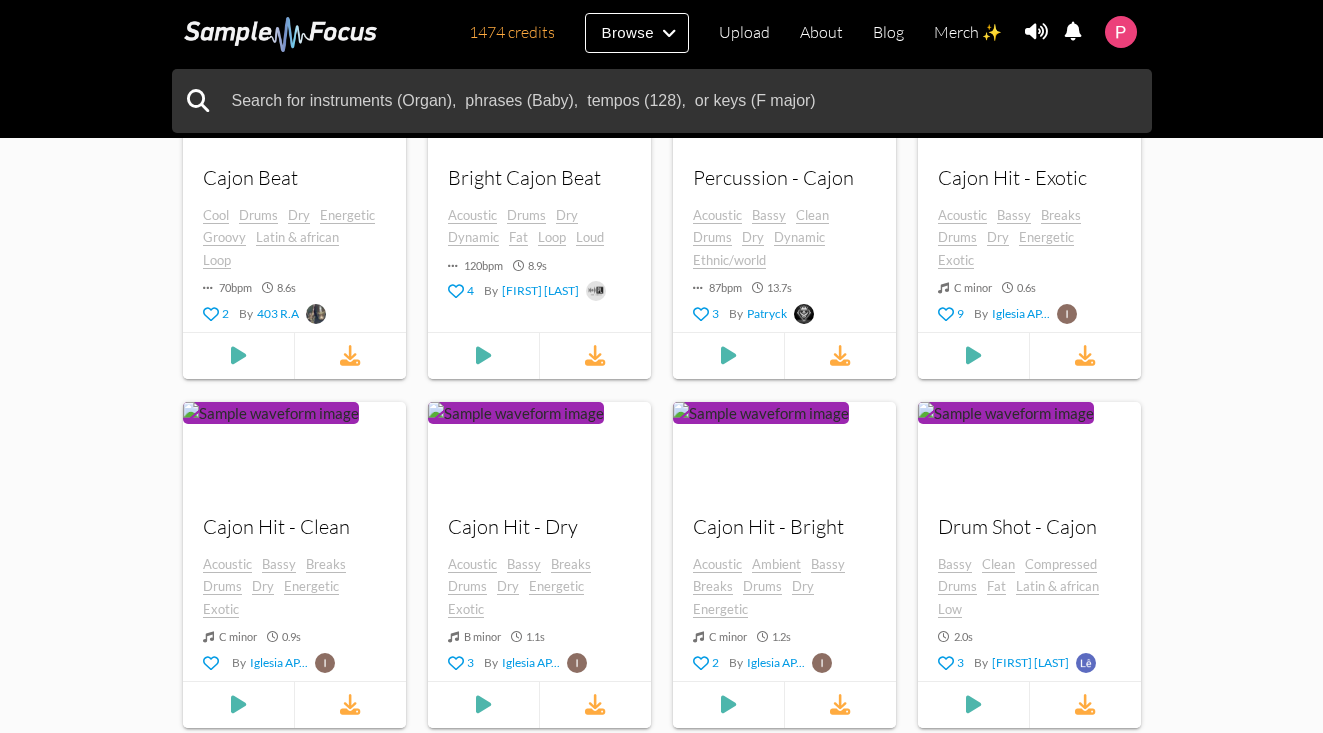 click on "30    search results for " cajon " Tempo (BPM) 0 200 Duration (secs) 0 34.2 Key Any Any ​ Mode Any Any ​ Sort By Newest Newest ​ Include Tags Click or search here to add more tag filters Exclude Tags Click or search here to add more tag filters Your browser does not support the audio  element. Cajon Percussion Boomy Cajon Drums Dry Exotic Found objects Latin   126 bpm   7.6 s 5 By [FIRST] [LAST] Your browser does not support the audio  element. Cajón Rhythm Cajon Clean Drums Dynamic Energetic Ethnic/world Found objects   126 bpm   C   minor   7.6 s 16 By [FIRST] [LAST] Your browser does not support the audio  element. Cajon - 1 Drums Ethnic/world Hollow Latin & african Latin/afro-cuban Low One shot   120 bpm   2.0 s 5 By scr4tch Your browser does not support the audio  element. Cajon - 2 Breaks Bright Clean" at bounding box center [661, 71] 